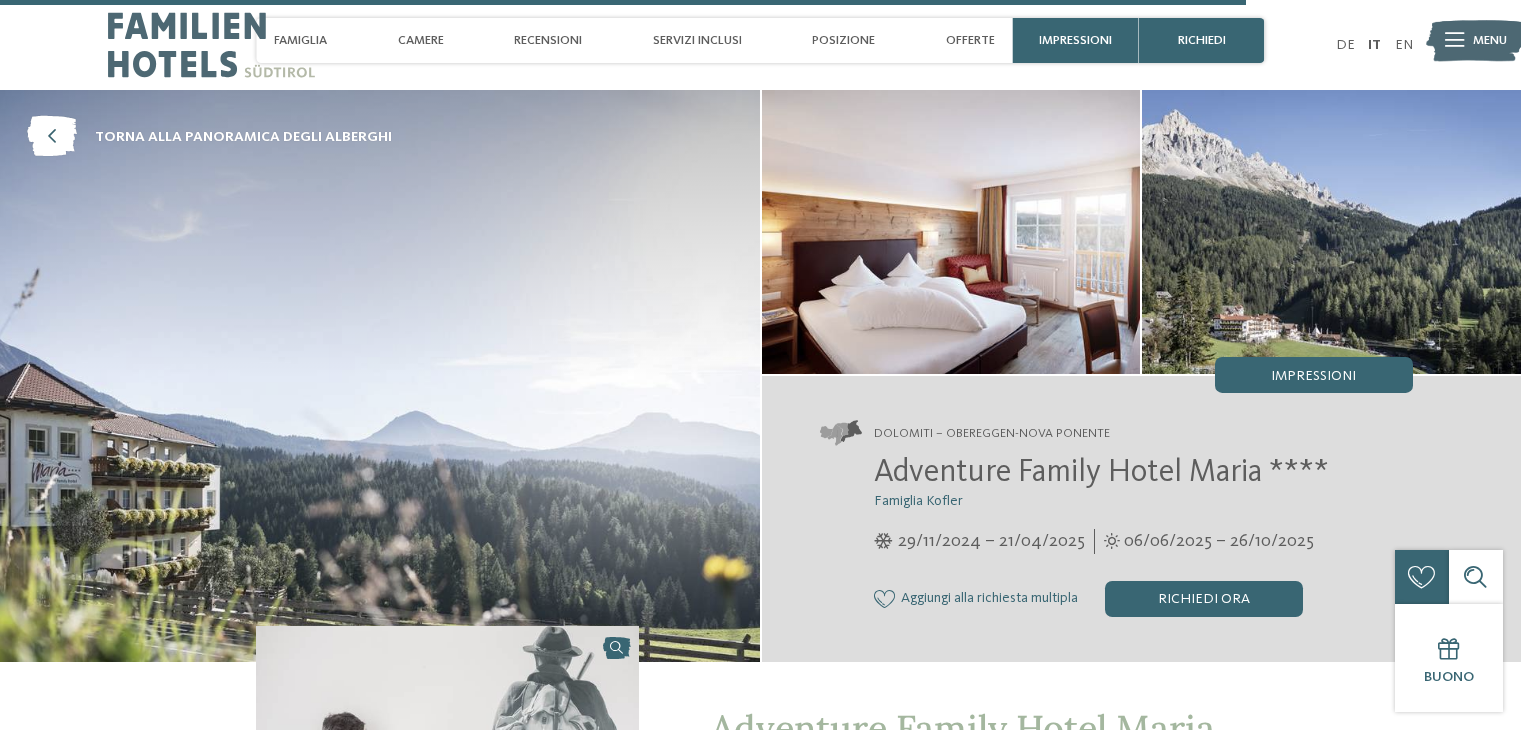 select on "*" 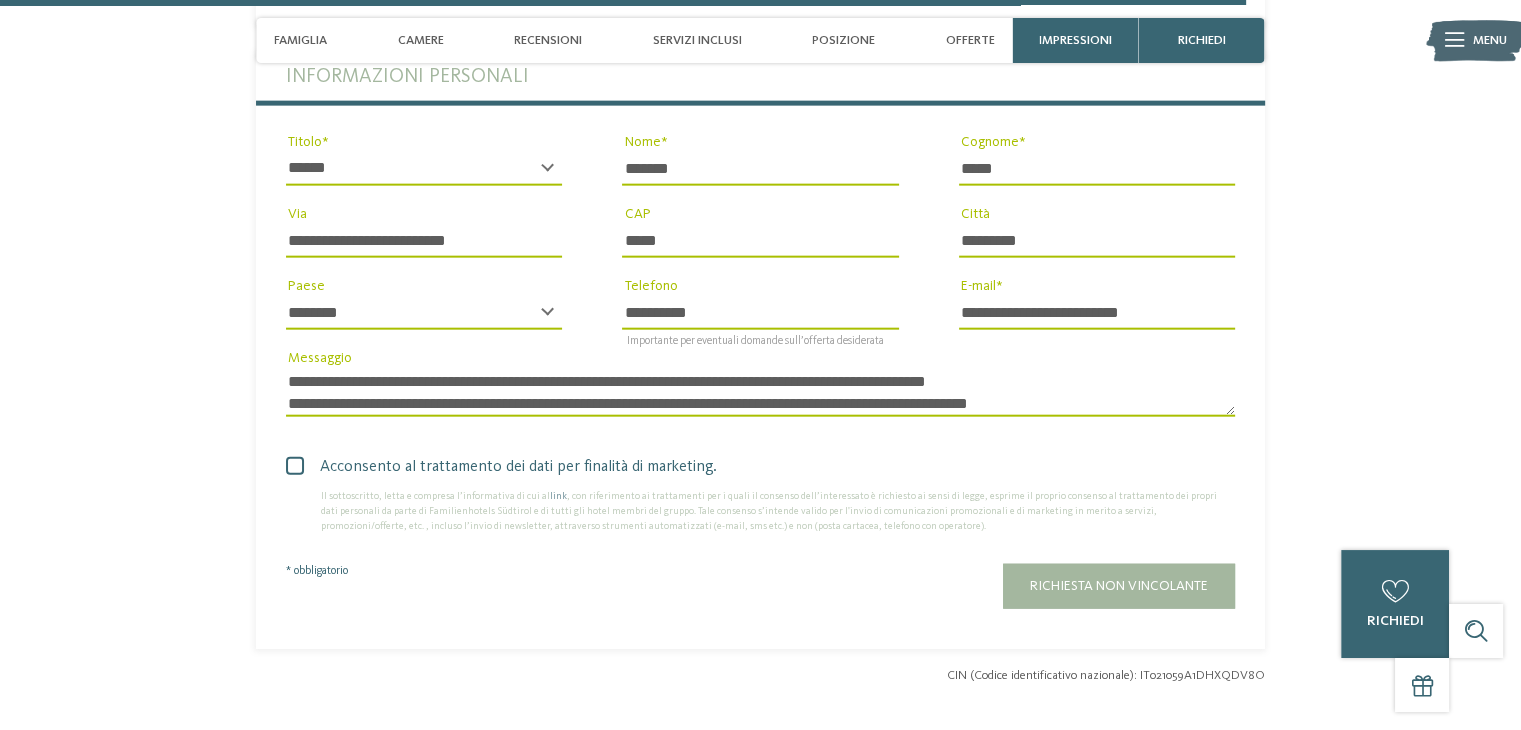 scroll, scrollTop: 0, scrollLeft: 0, axis: both 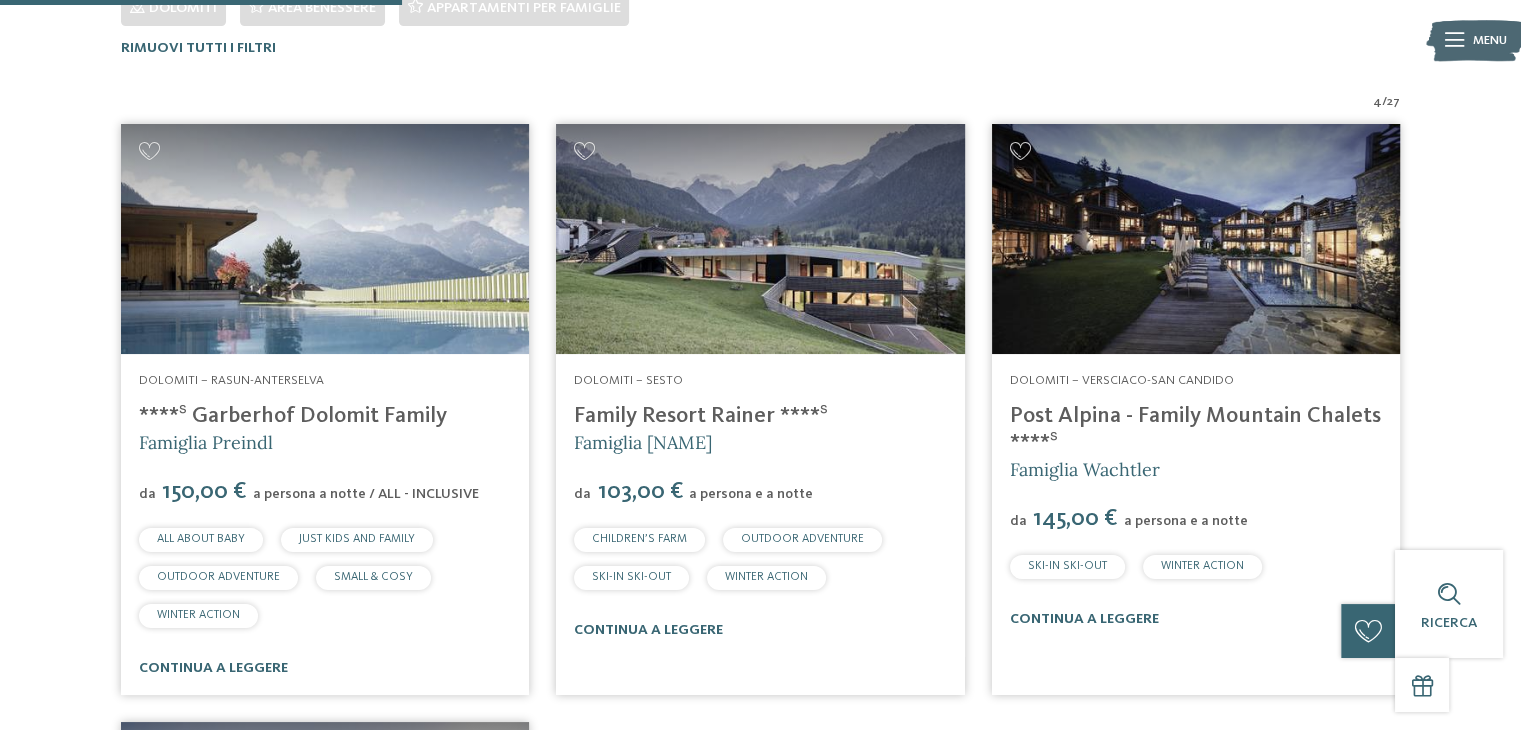 click on "****ˢ Garberhof Dolomit Family" at bounding box center (293, 416) 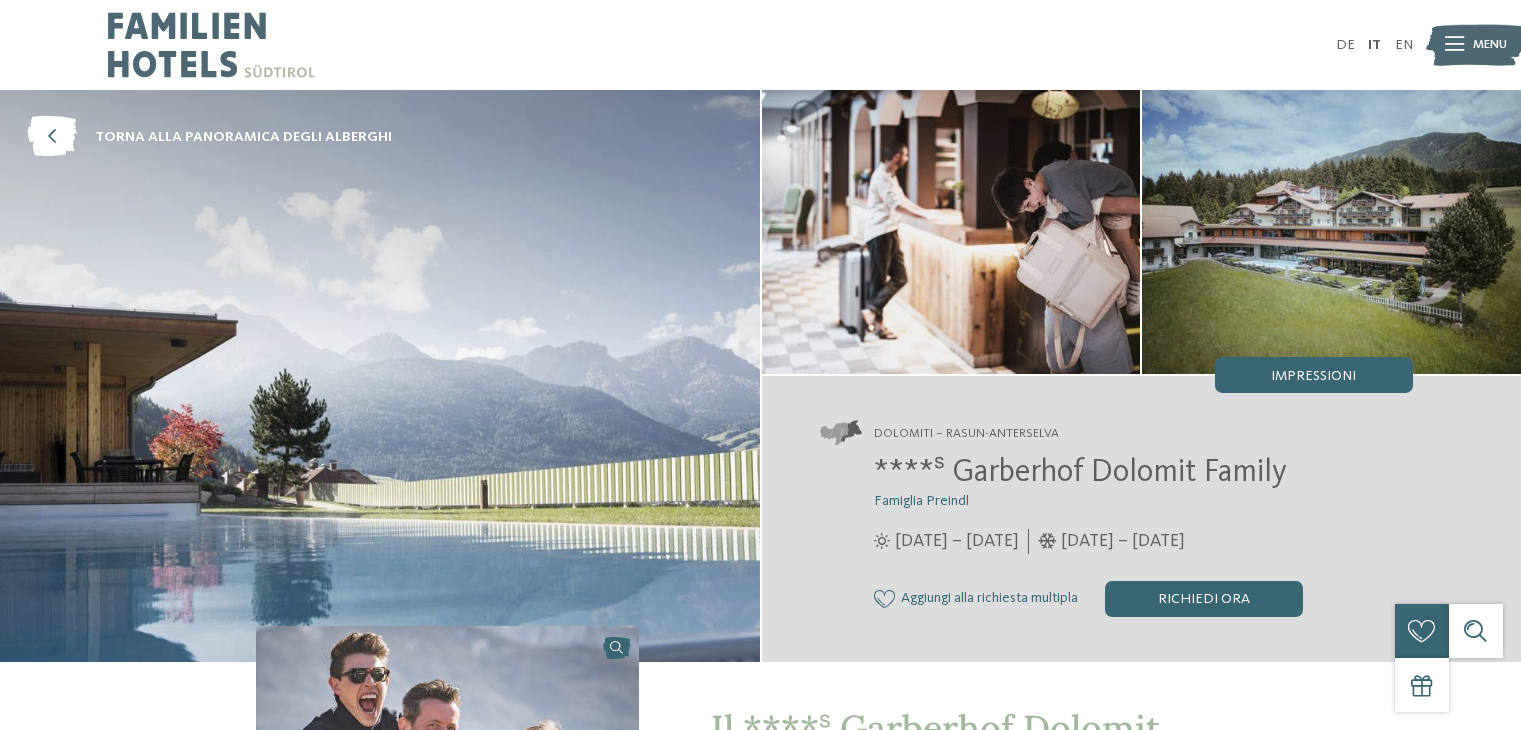 scroll, scrollTop: 0, scrollLeft: 0, axis: both 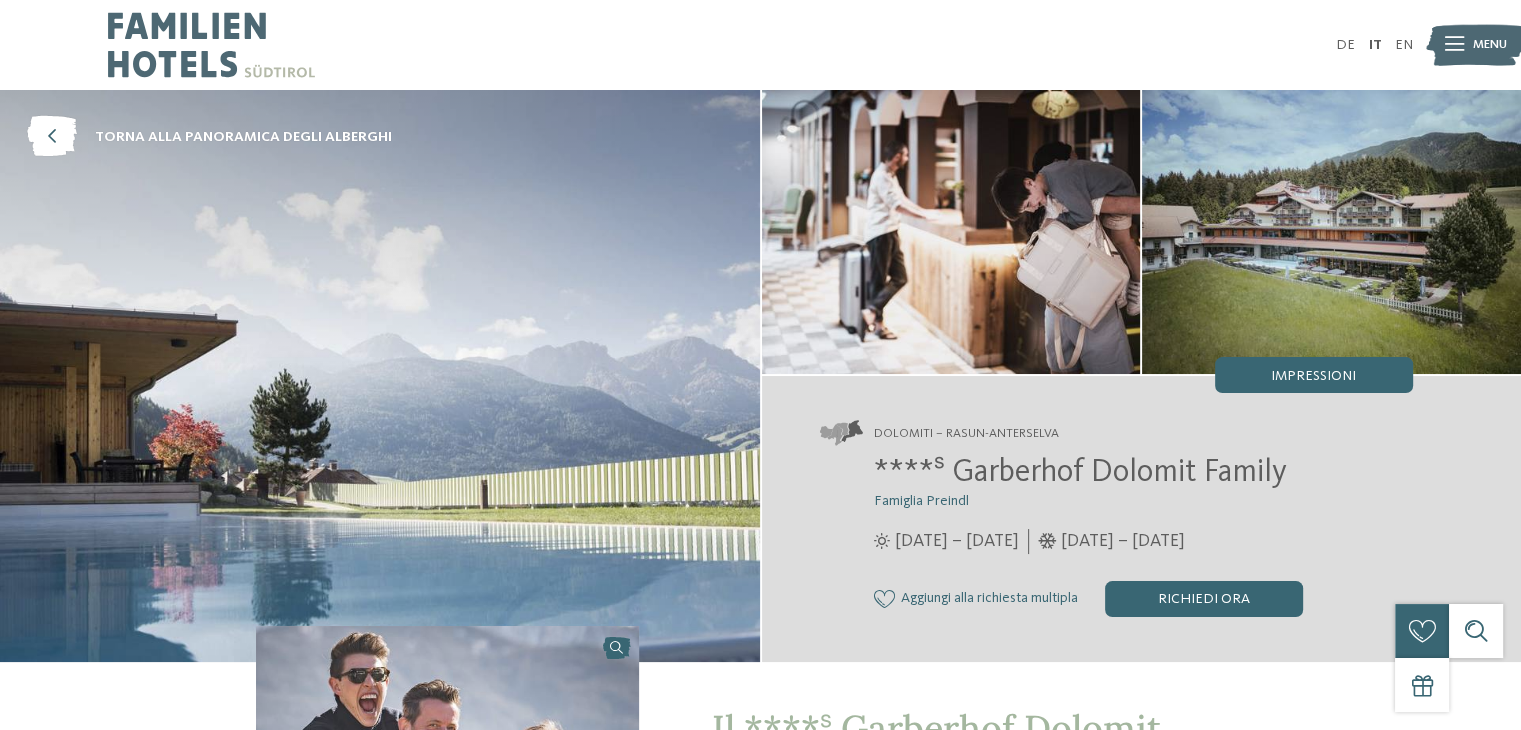 click on "****ˢ Garberhof Dolomit Family
Famiglia Preindl
[DATE] – [DATE]" at bounding box center (1116, 535) 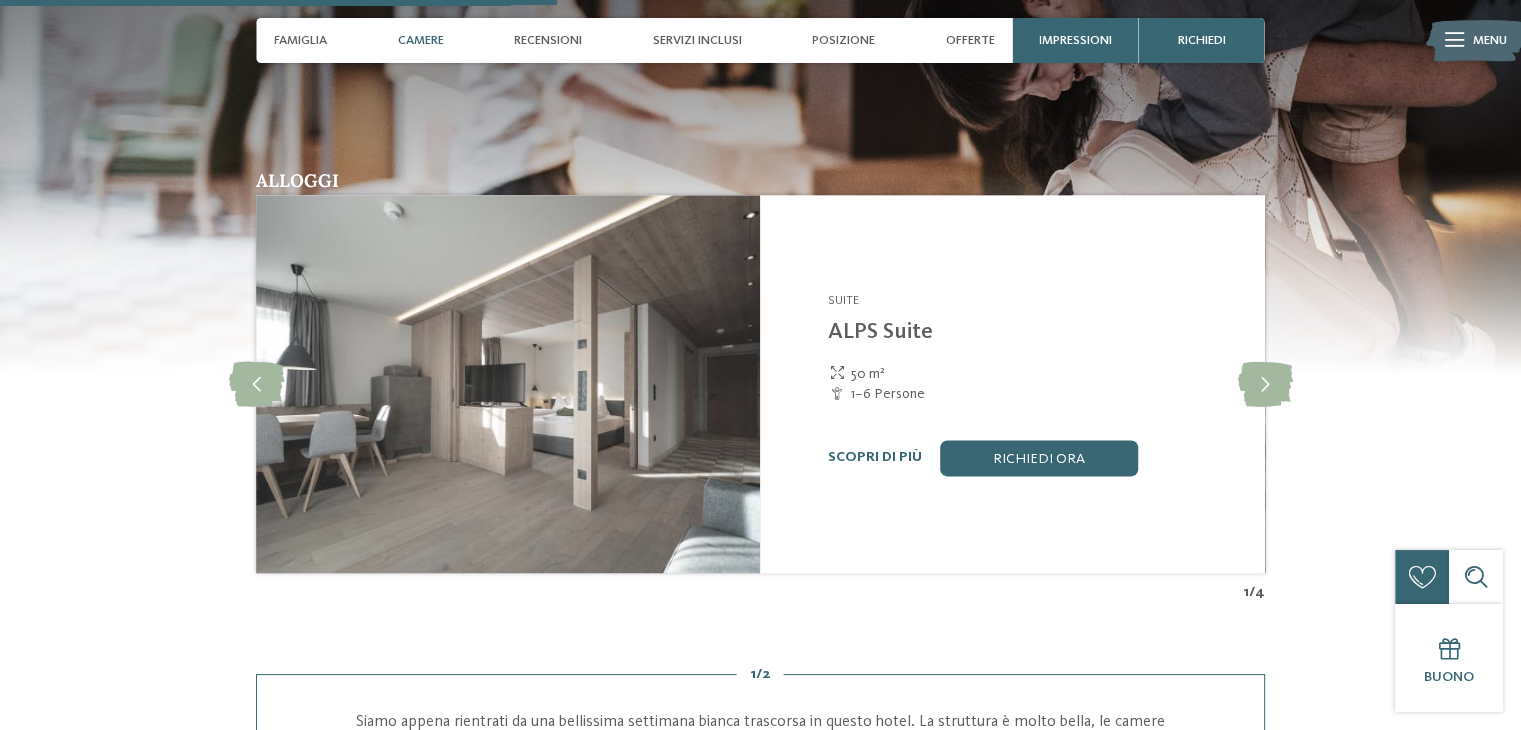 scroll, scrollTop: 2600, scrollLeft: 0, axis: vertical 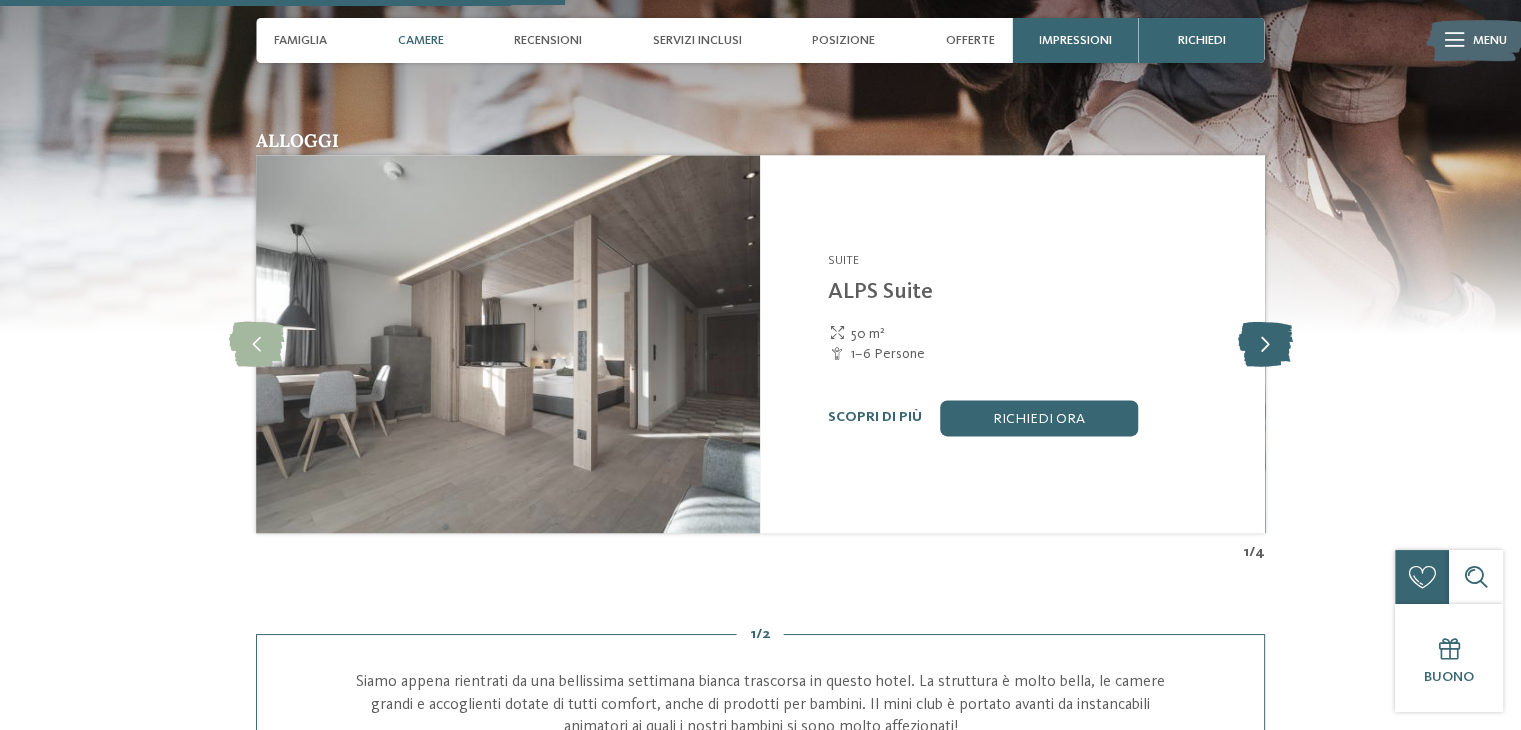 click at bounding box center [1264, 343] 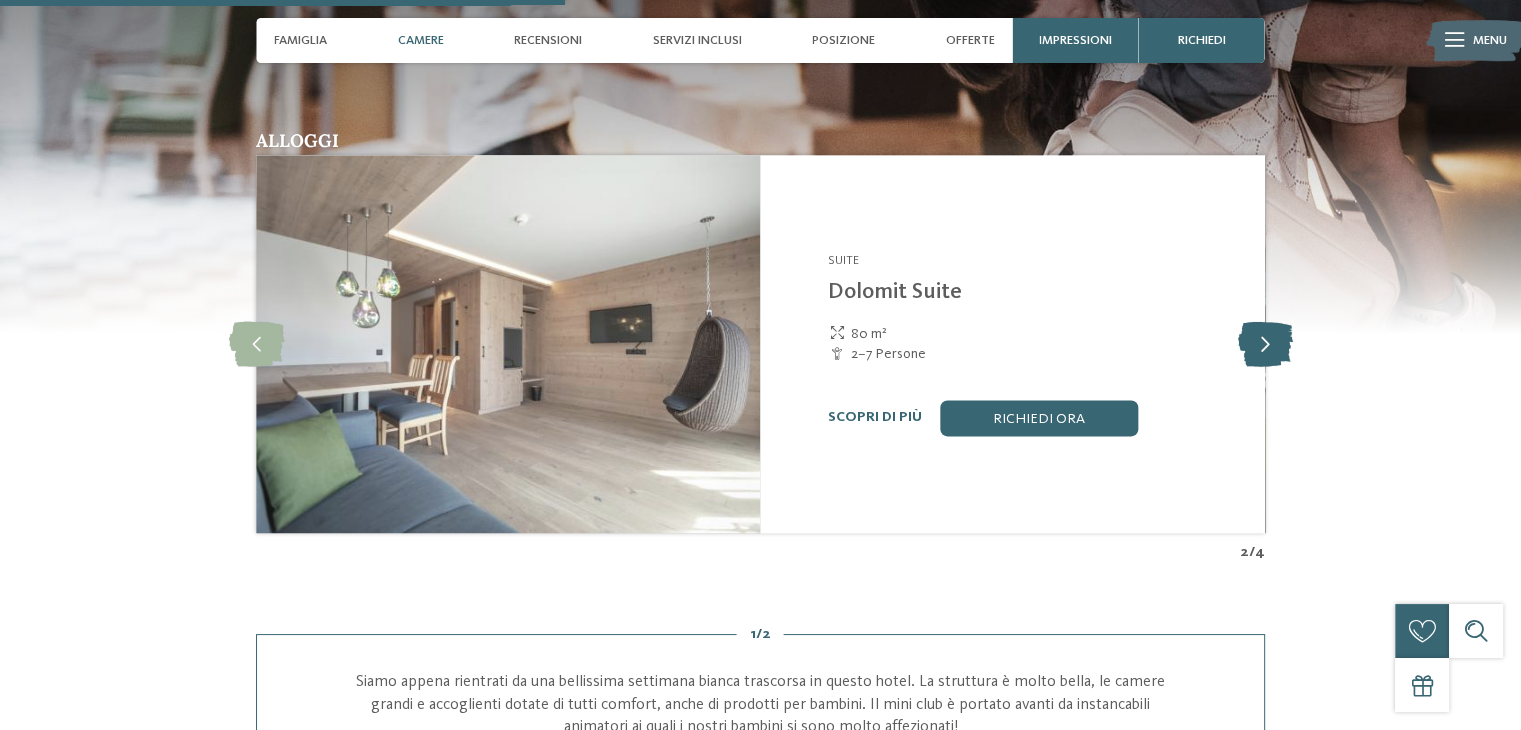 click at bounding box center [1264, 343] 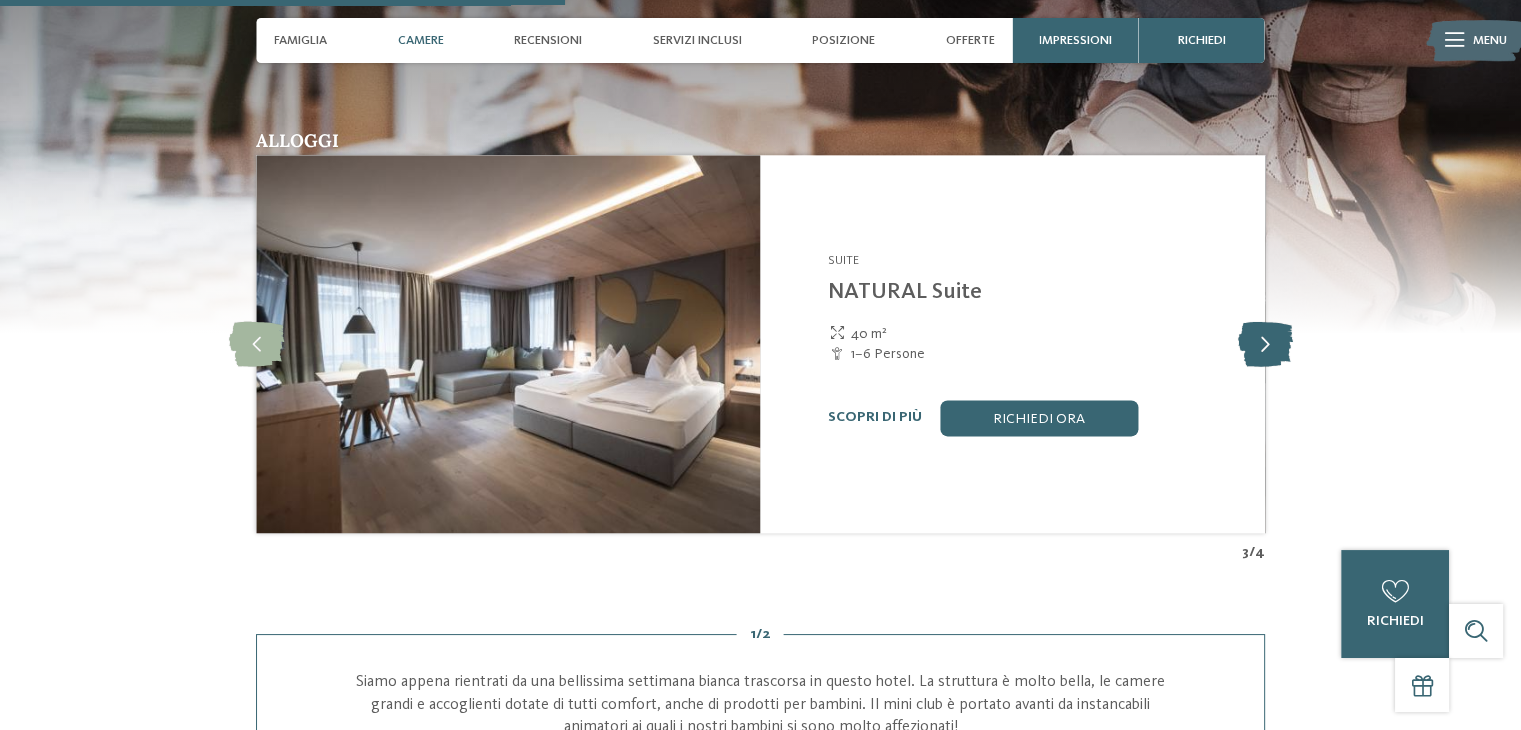 click at bounding box center [1264, 343] 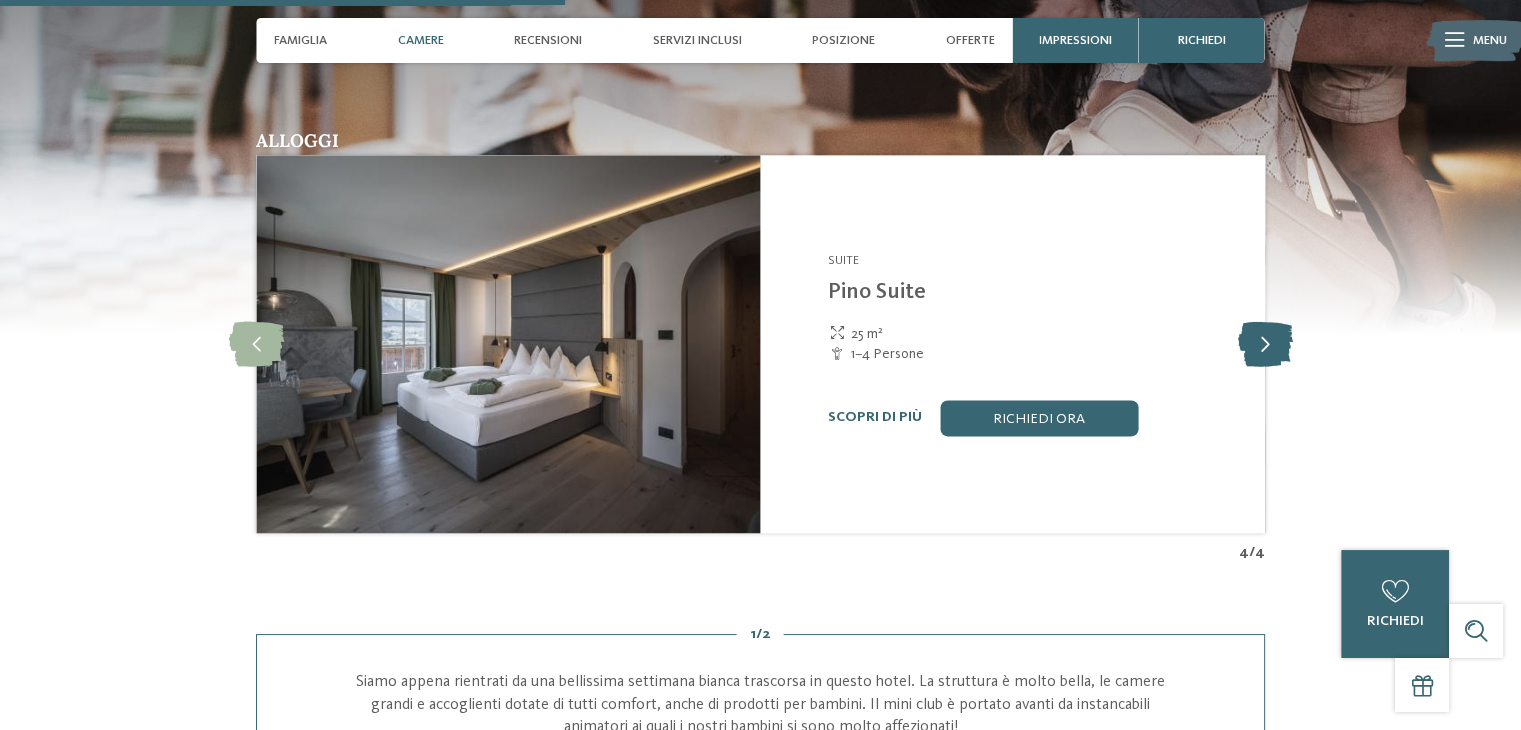 click at bounding box center (1264, 343) 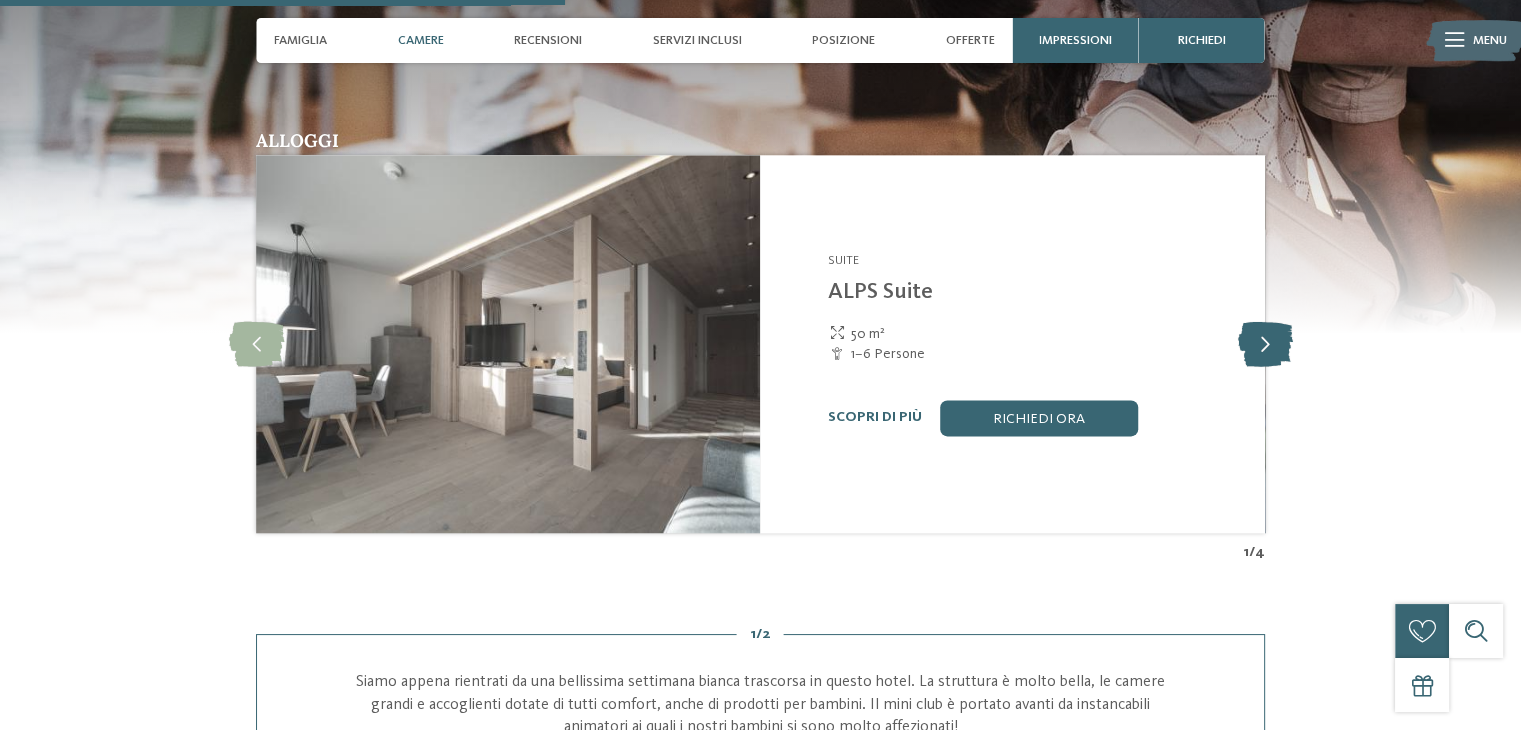 click at bounding box center (1264, 343) 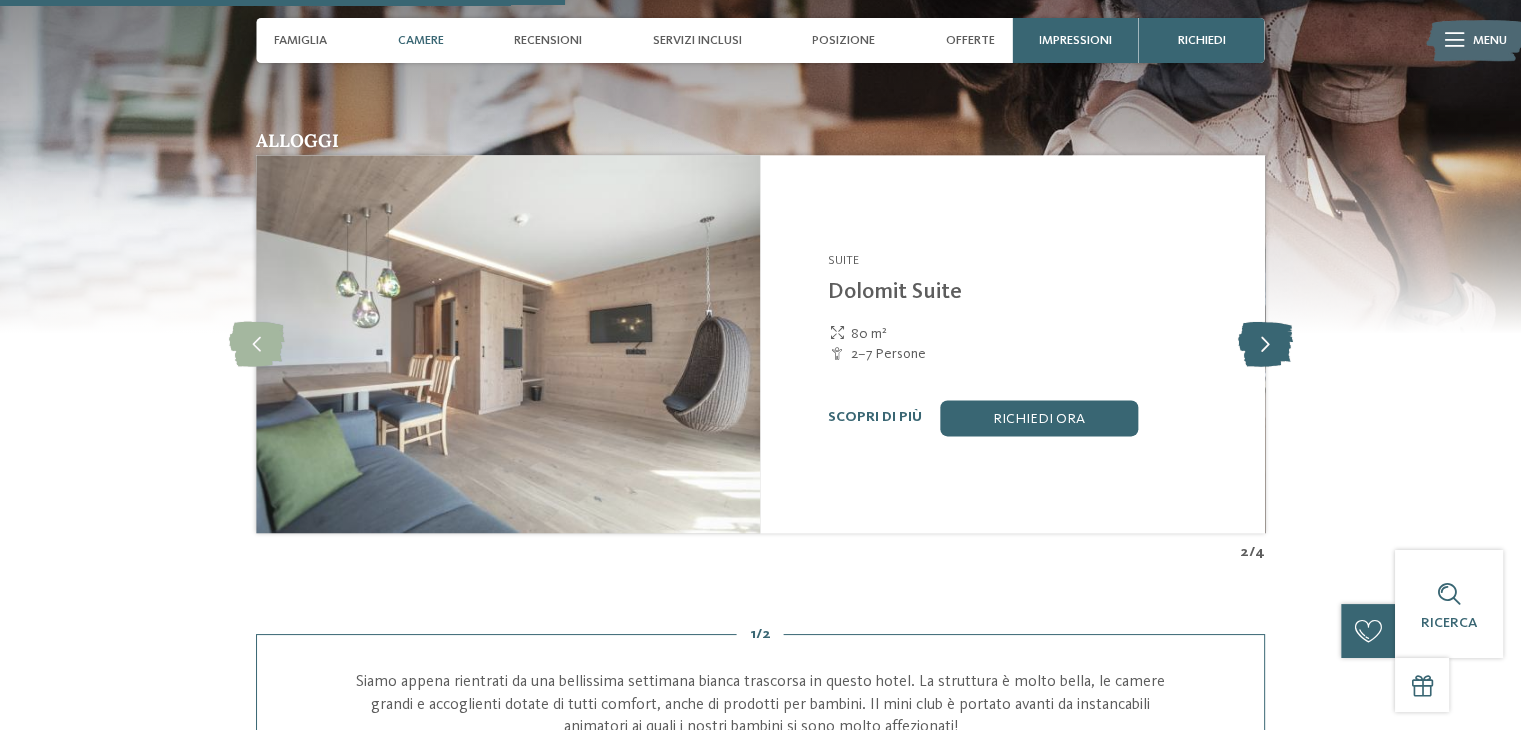 click at bounding box center (1264, 343) 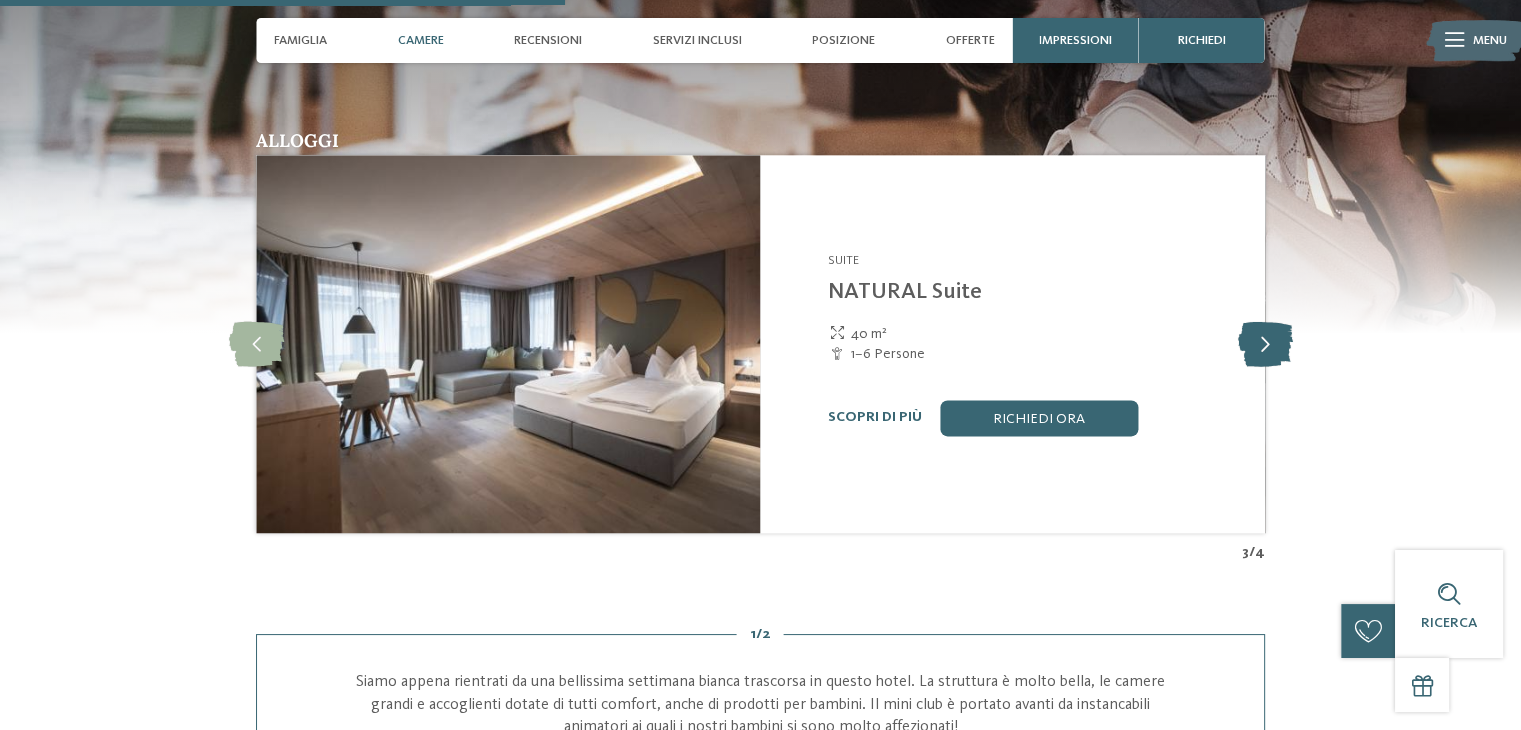 click at bounding box center (1264, 343) 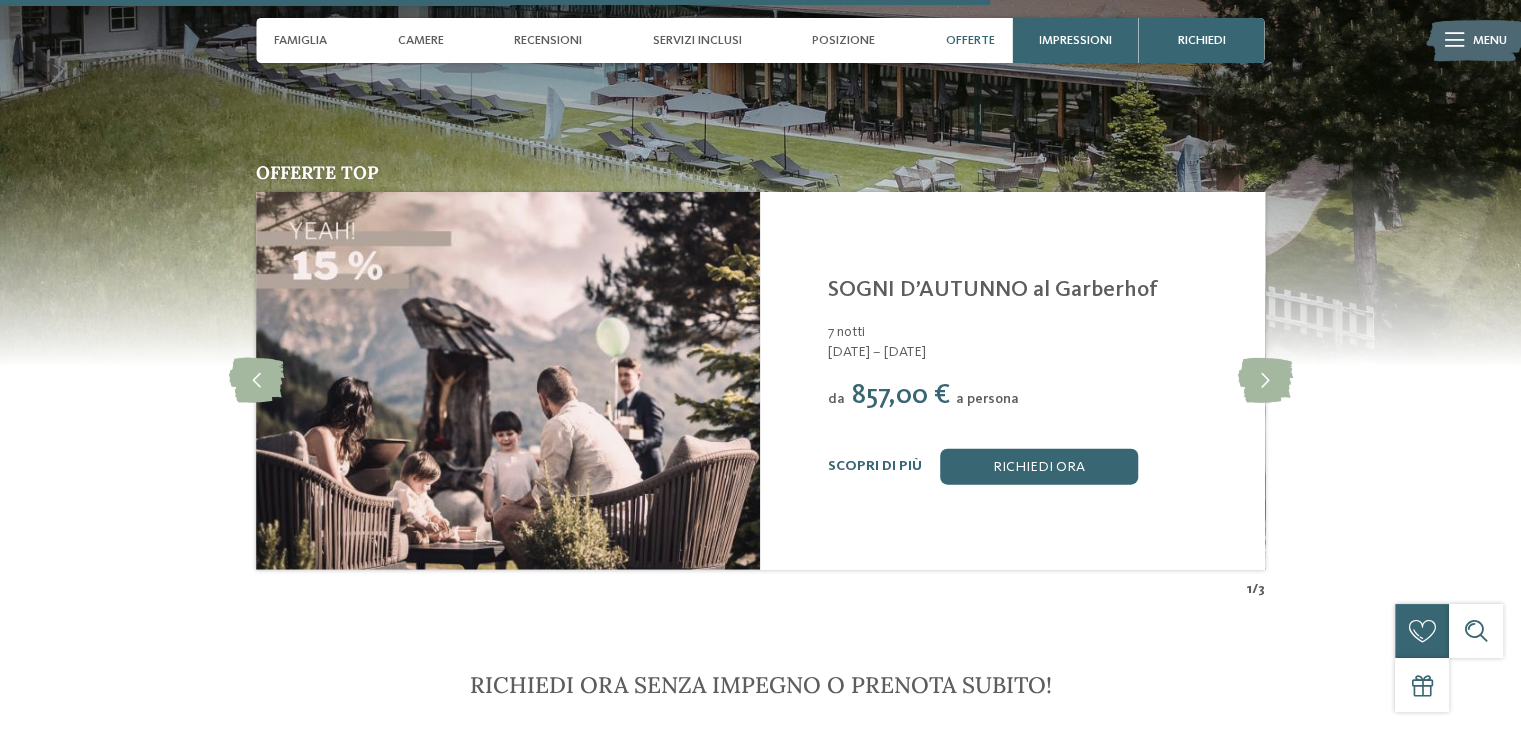 scroll, scrollTop: 4560, scrollLeft: 0, axis: vertical 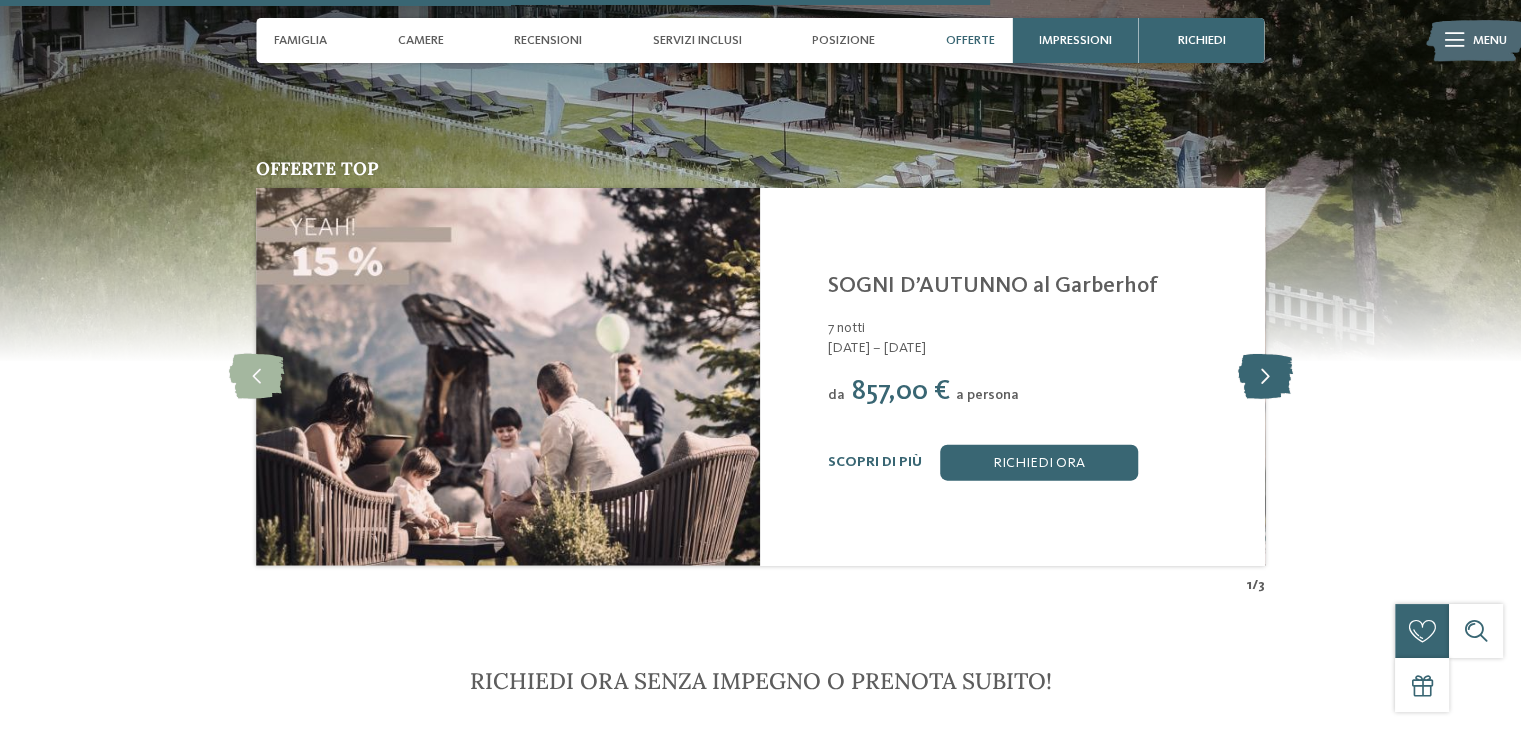 click at bounding box center [1264, 376] 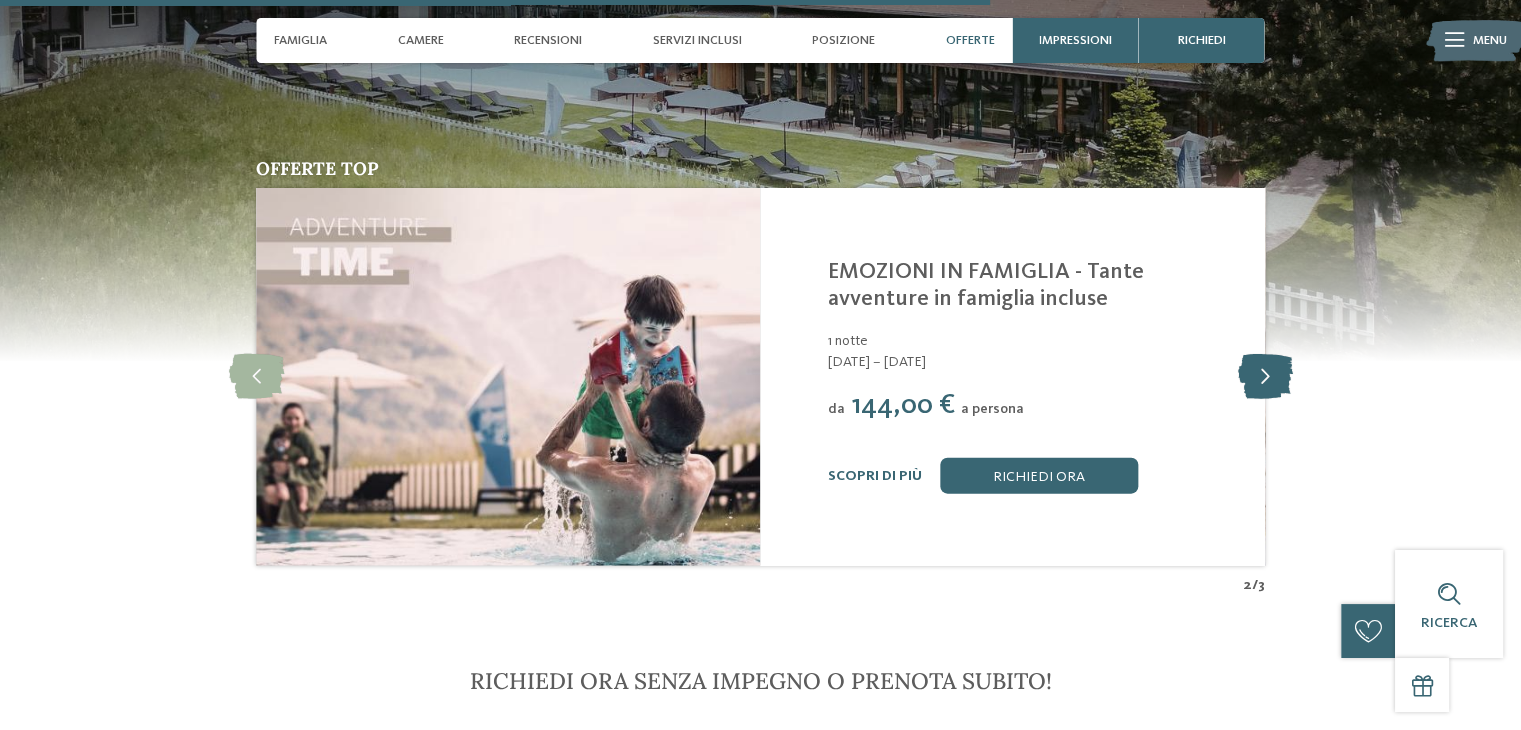 click at bounding box center (1264, 376) 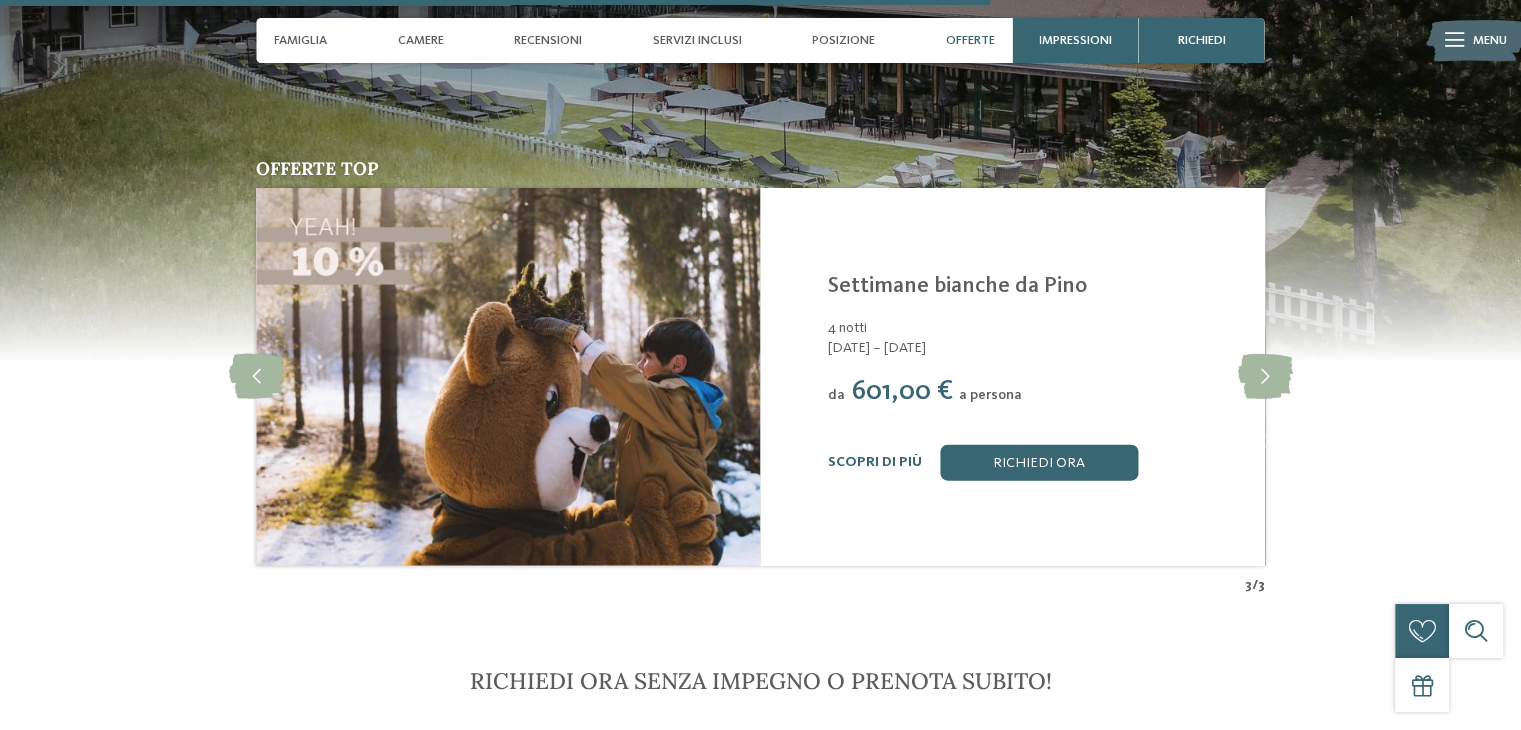 click on "Offerte top
slide  4   of 3
Hotel Dolomit Family Resort Garberhof ****S
Rasun-Anterselva - Dolomiti
Settimane bianche da Pino
4 notti da" at bounding box center [760, 377] 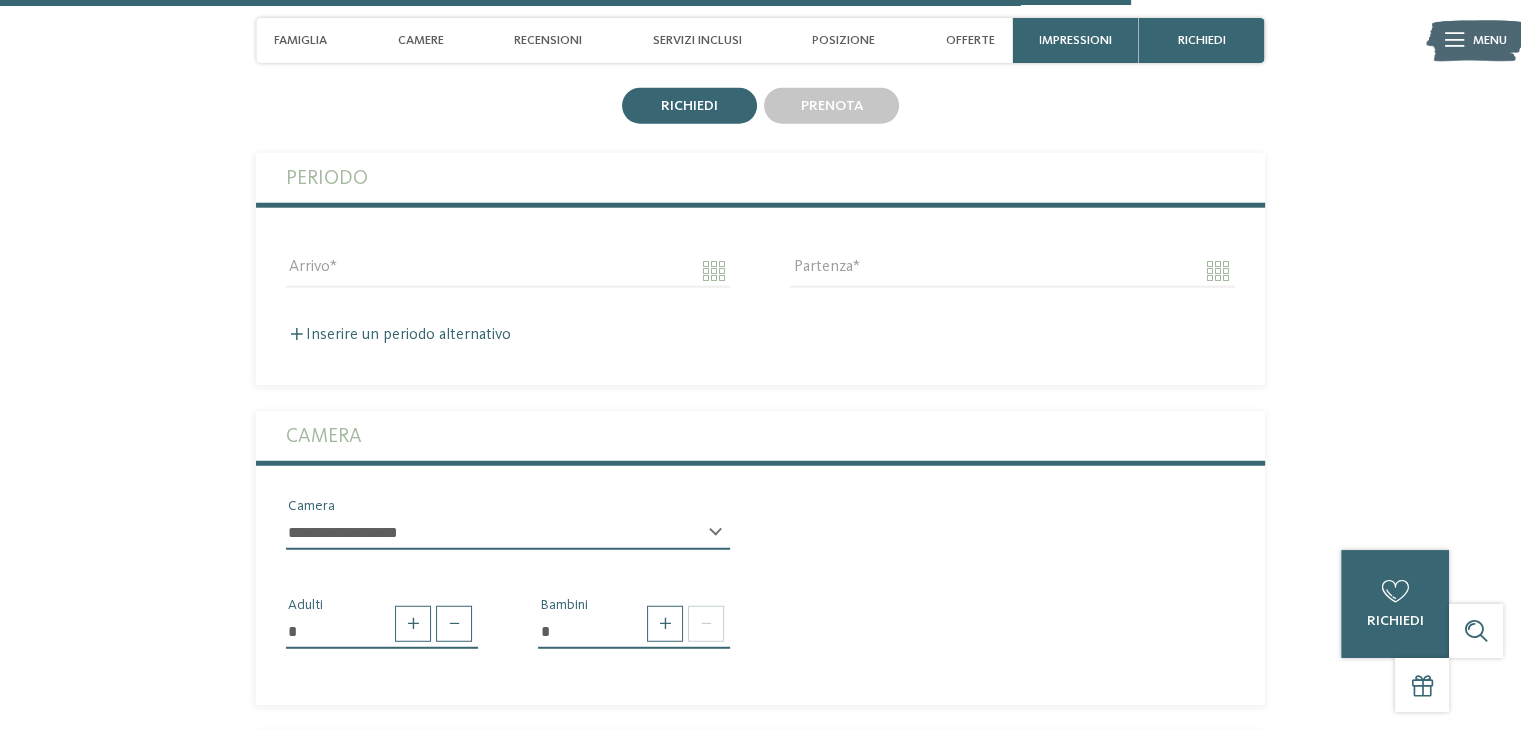scroll, scrollTop: 5280, scrollLeft: 0, axis: vertical 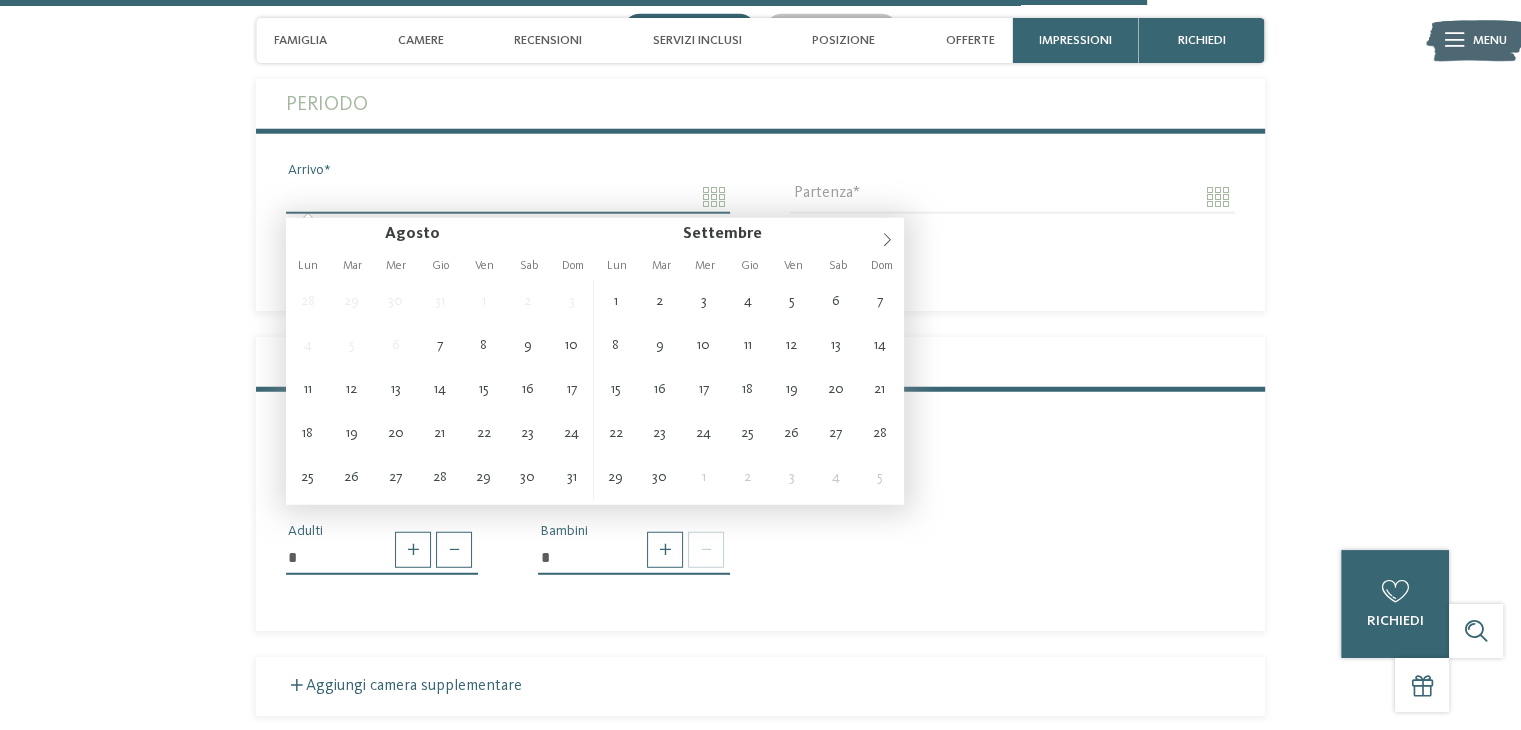 click on "Arrivo" at bounding box center (508, 197) 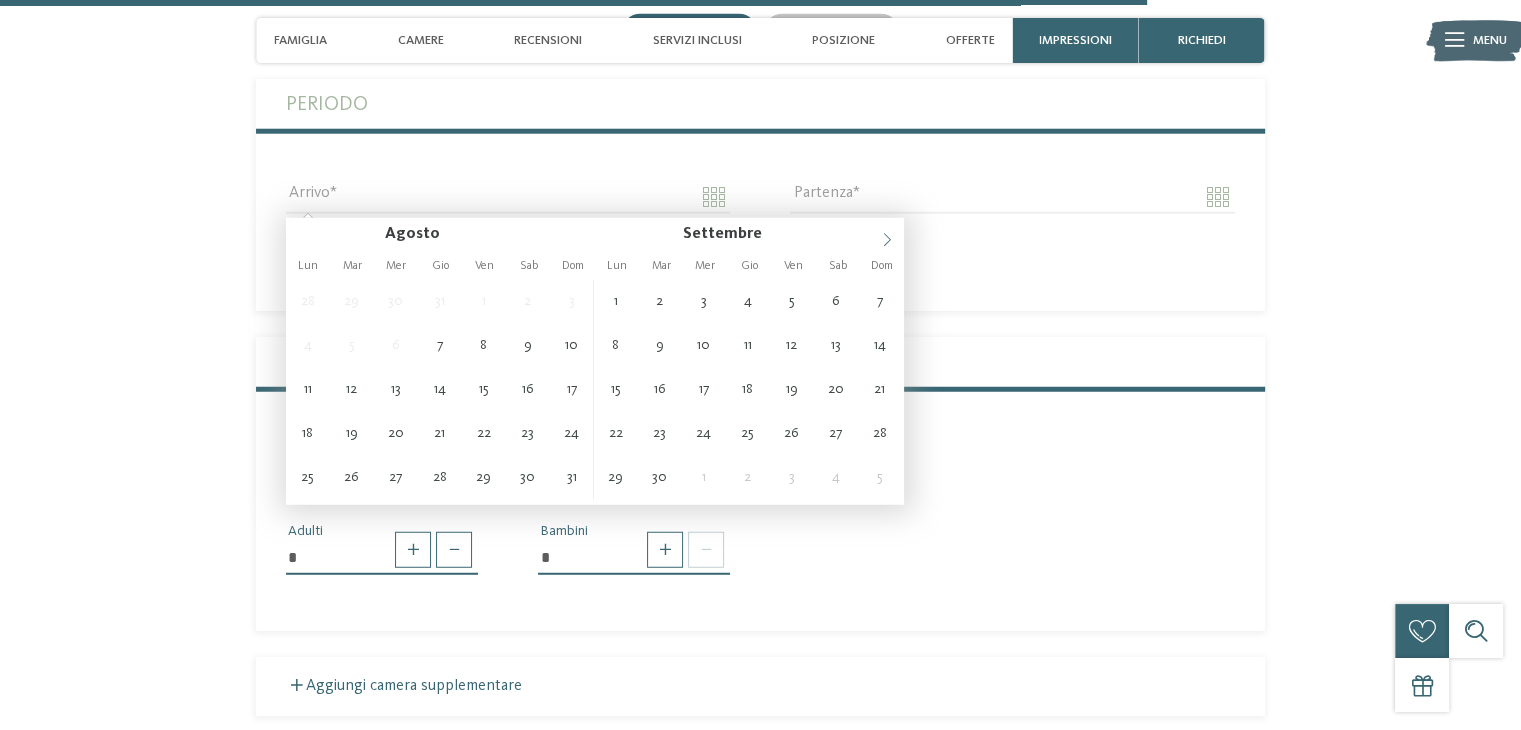 click 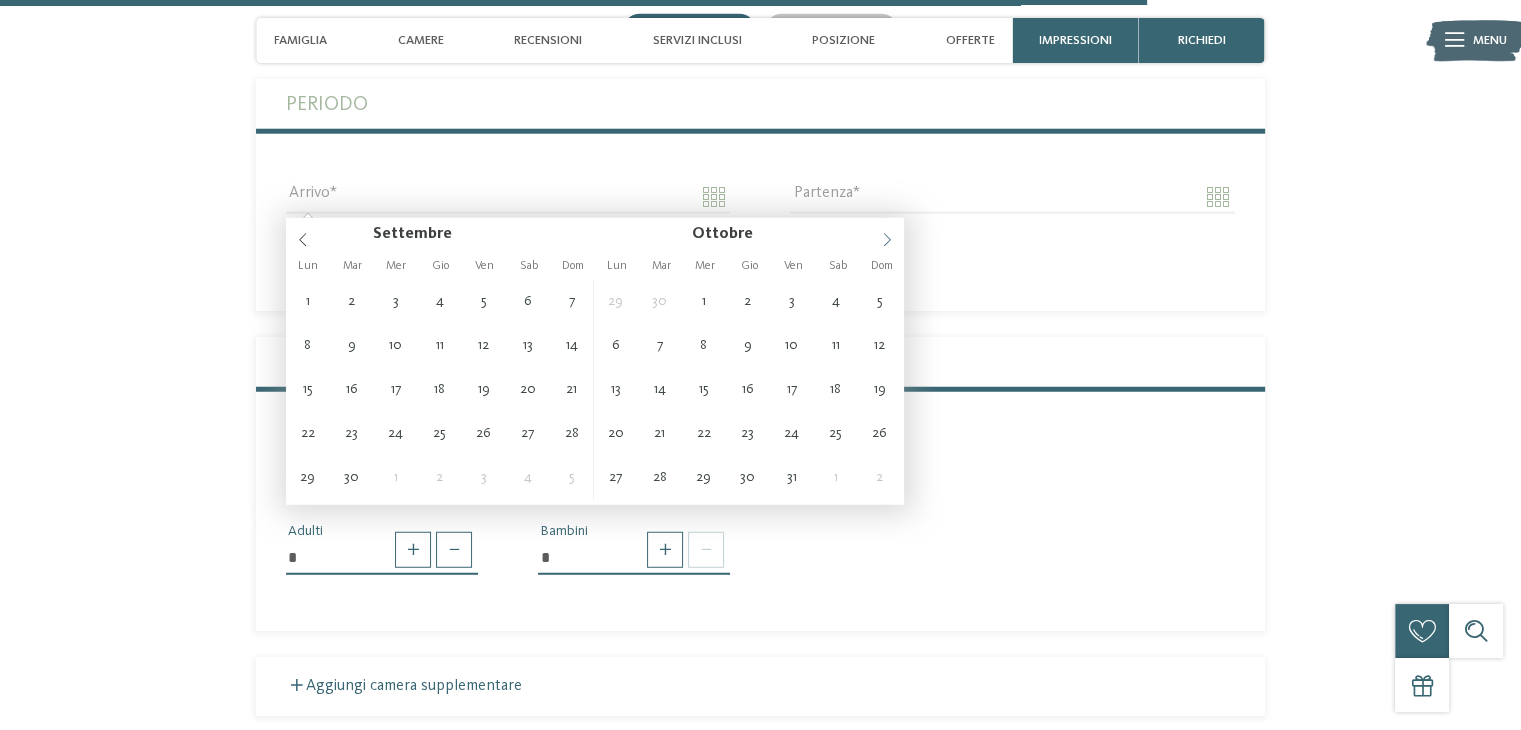 click 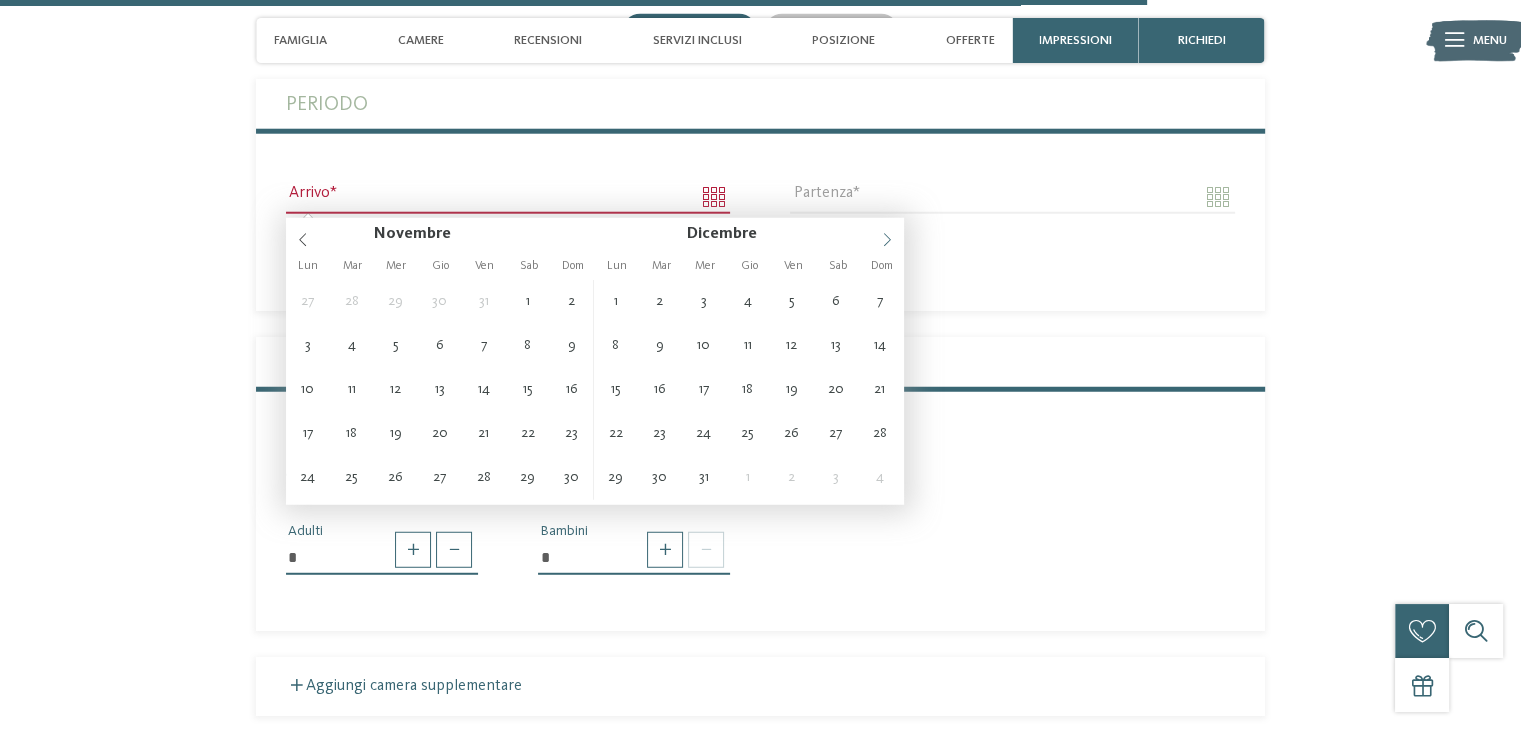 click 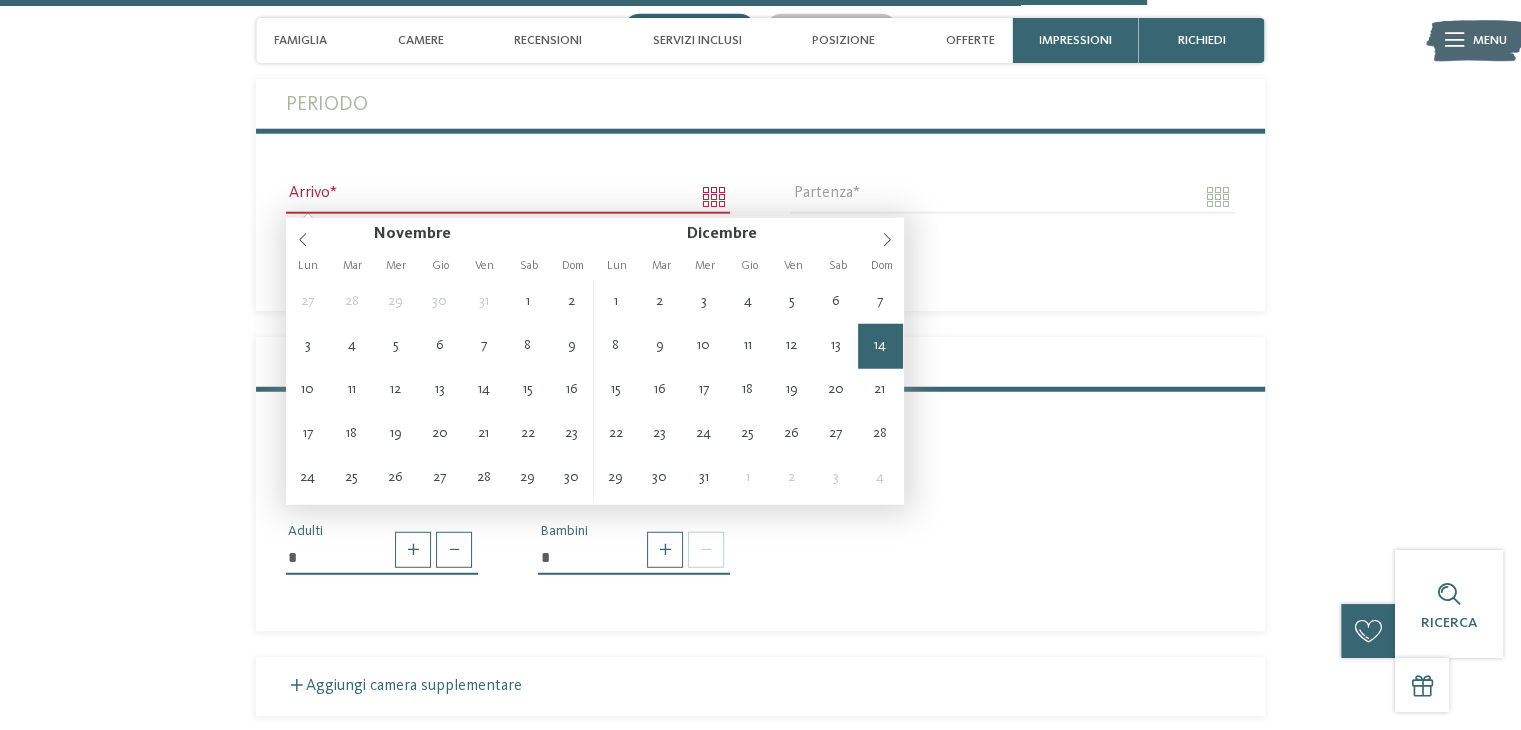 type on "**********" 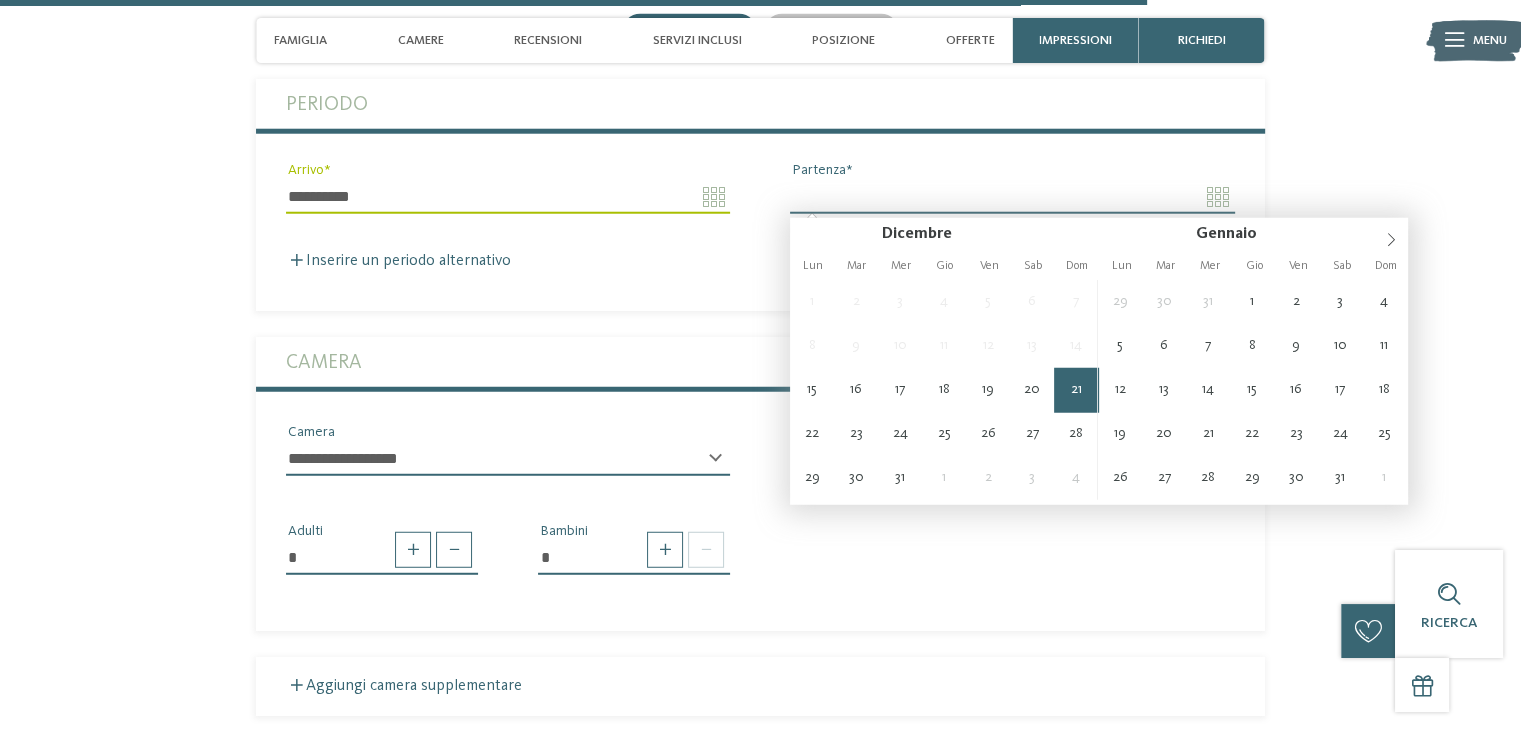 type on "**********" 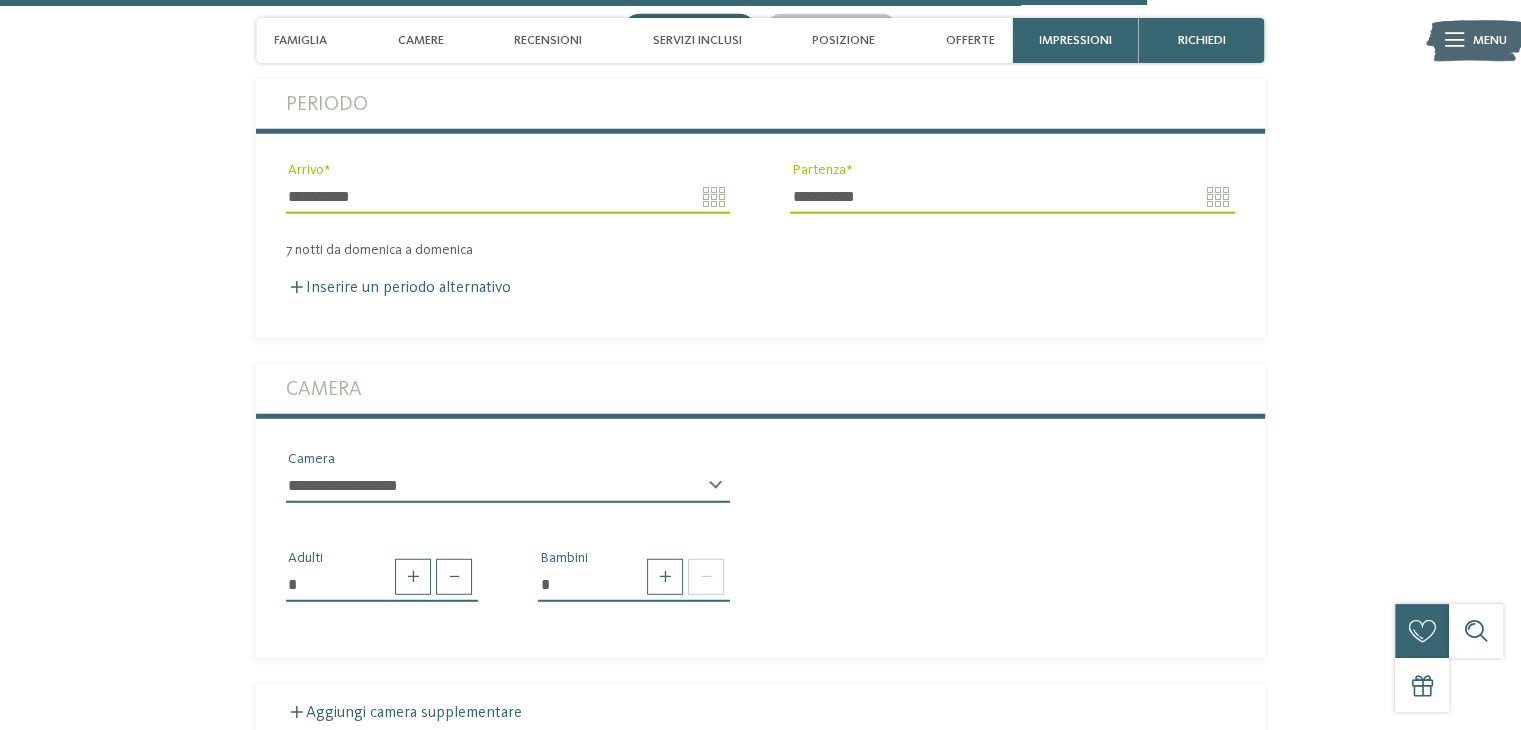 click on "Inserire un periodo alternativo
Arrivo
Partenza" at bounding box center (760, 278) 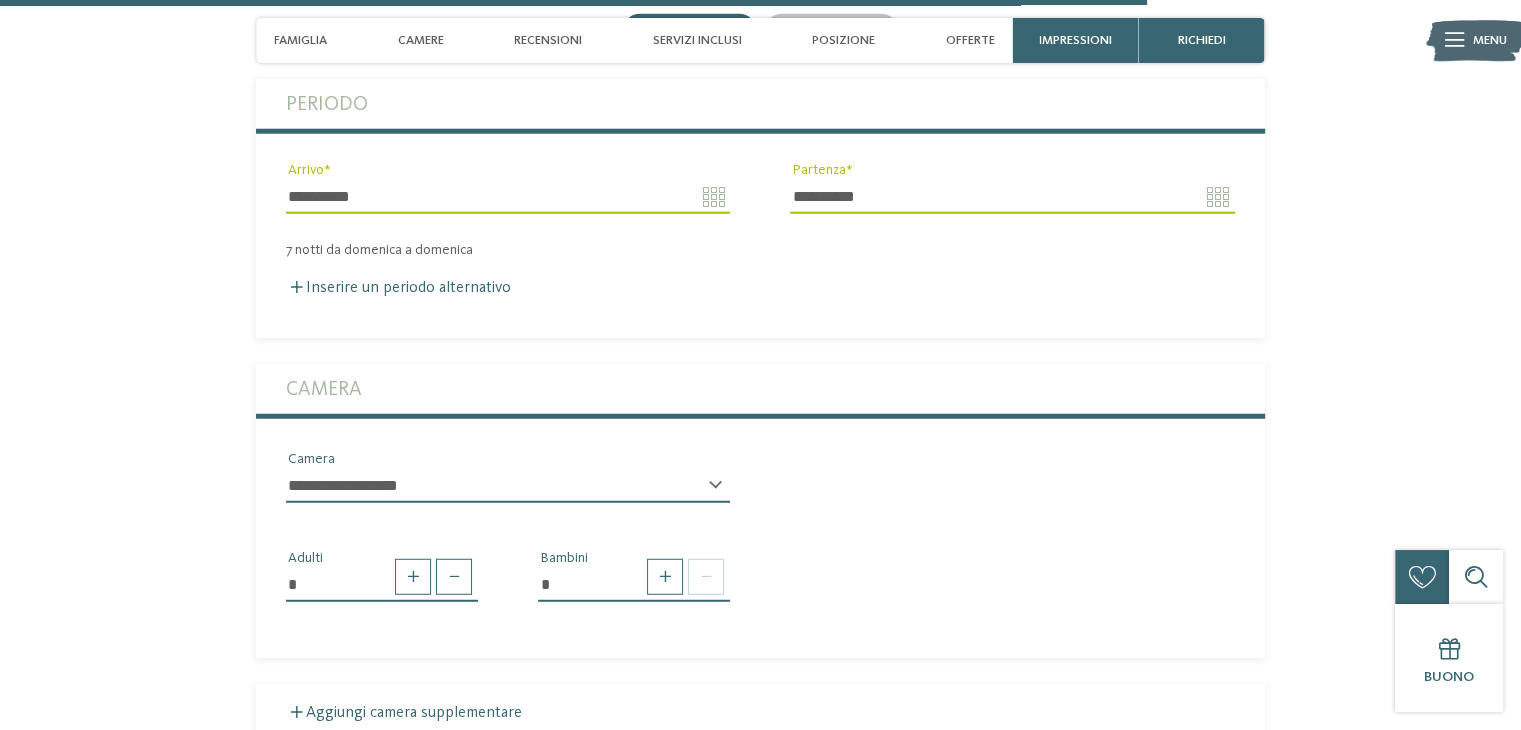 click on "Inserire un periodo alternativo" at bounding box center (760, 288) 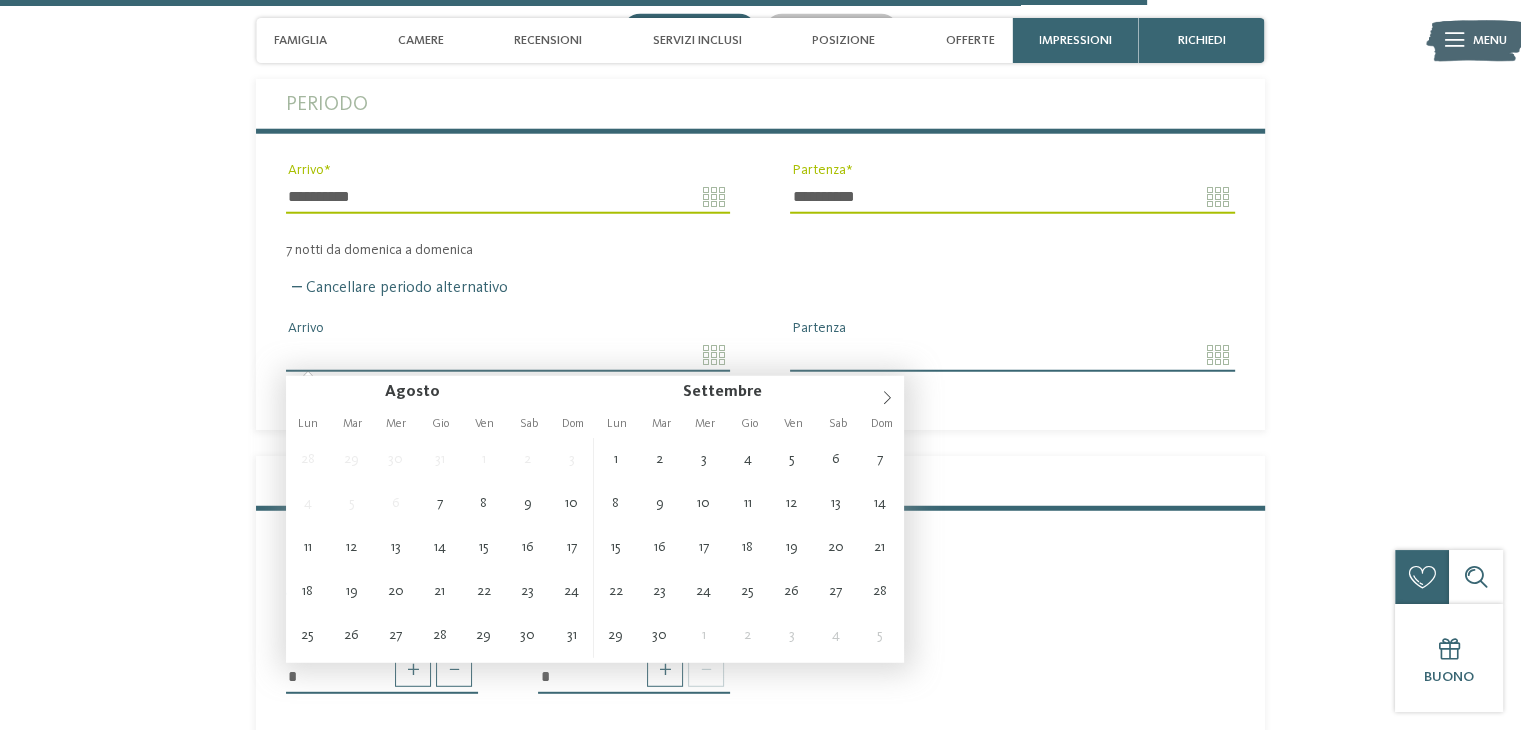 click on "Arrivo" at bounding box center [508, 355] 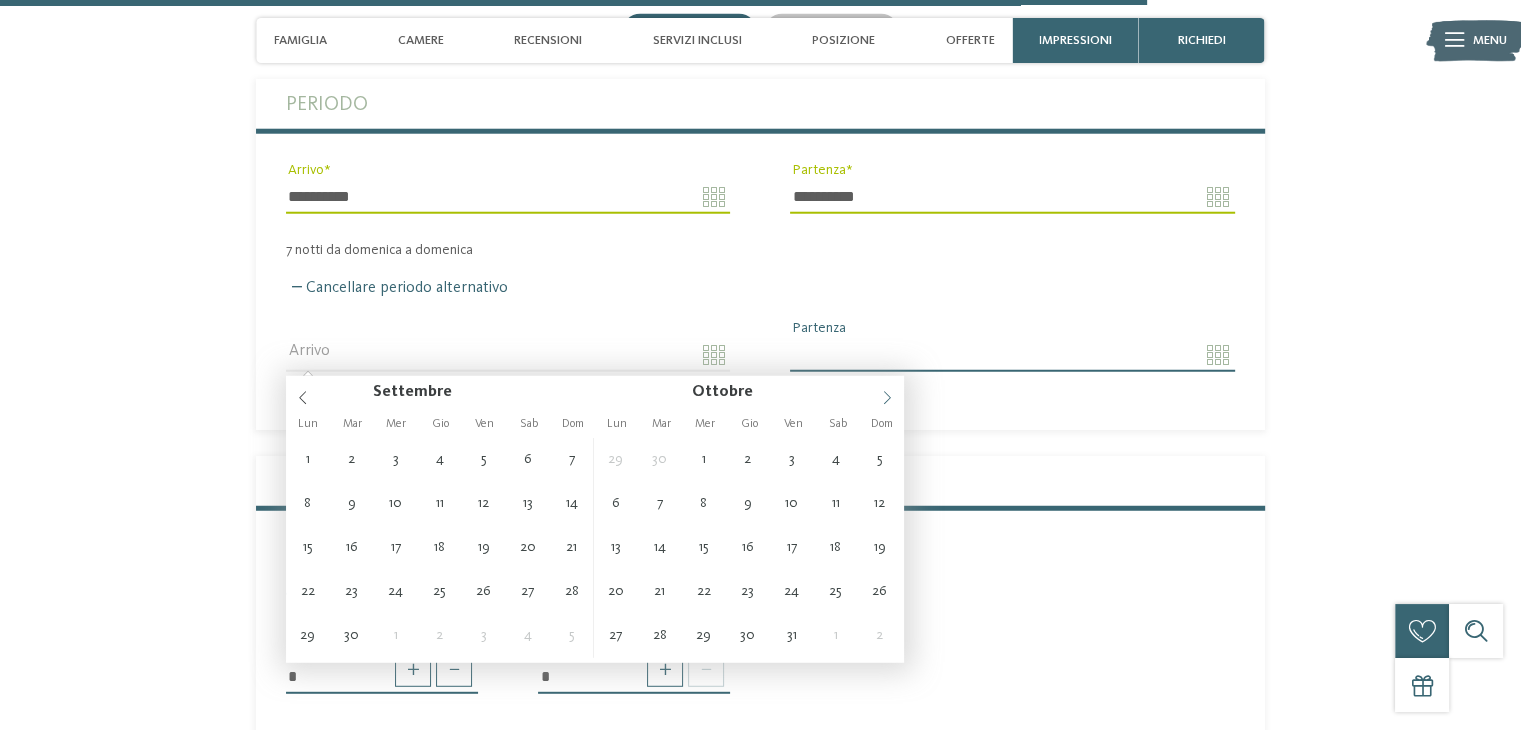 click 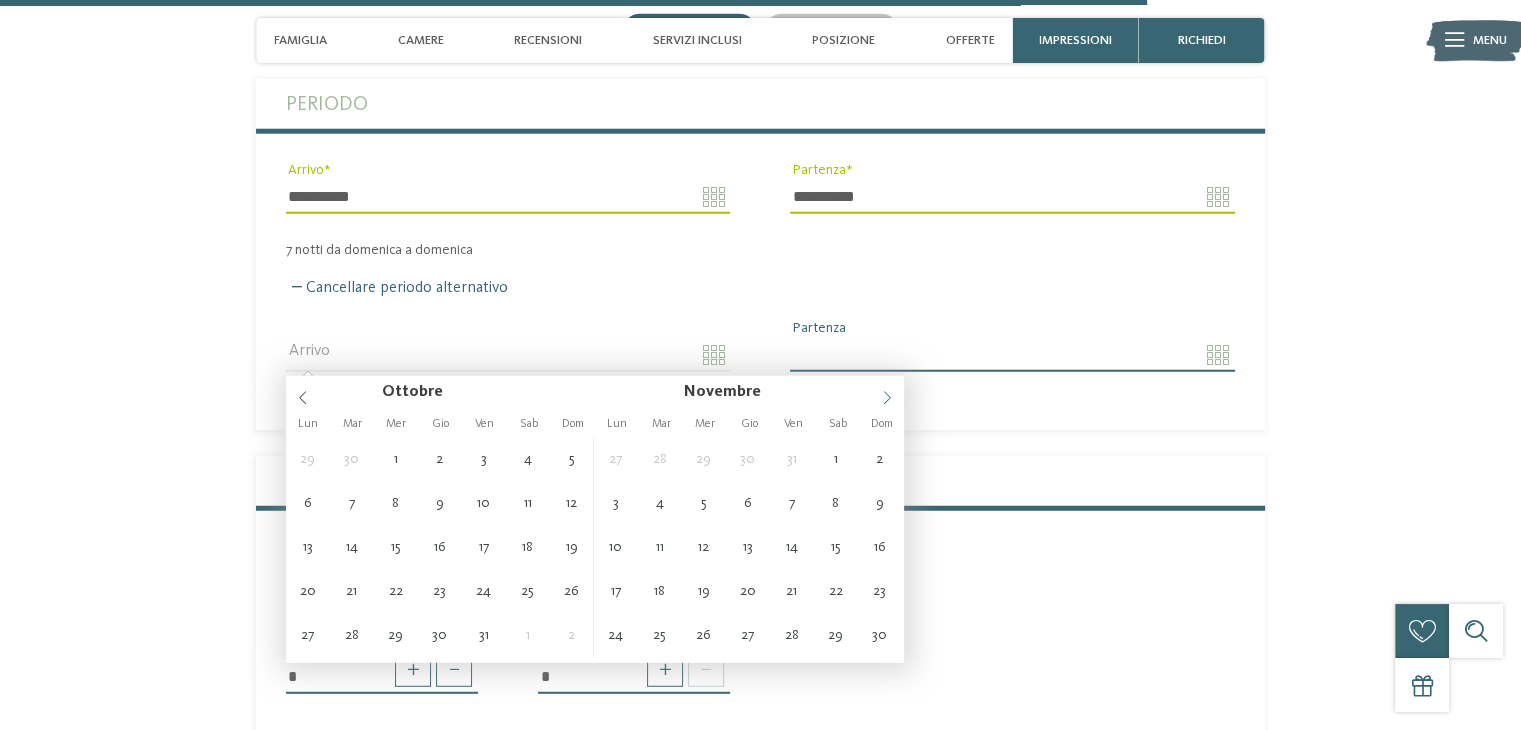 click 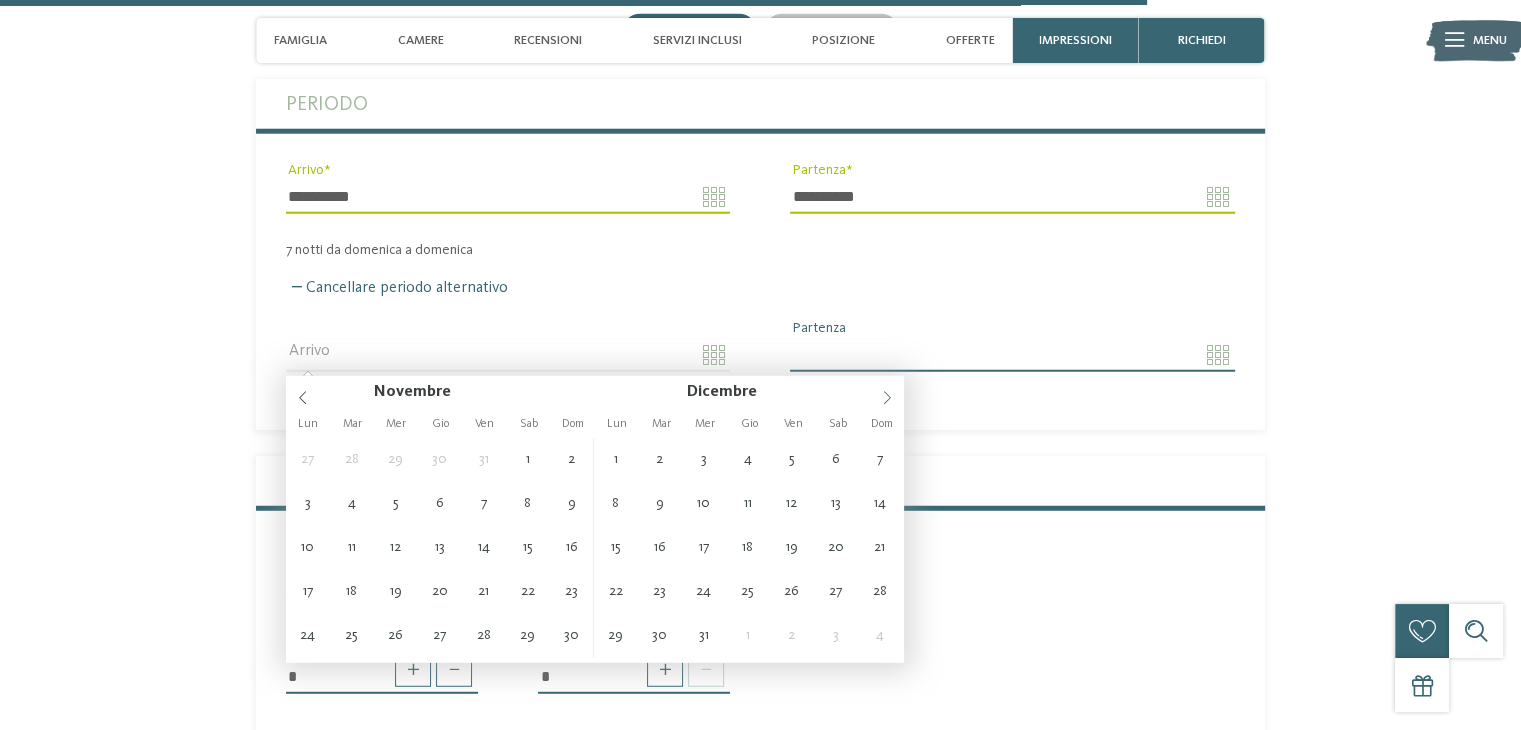 click 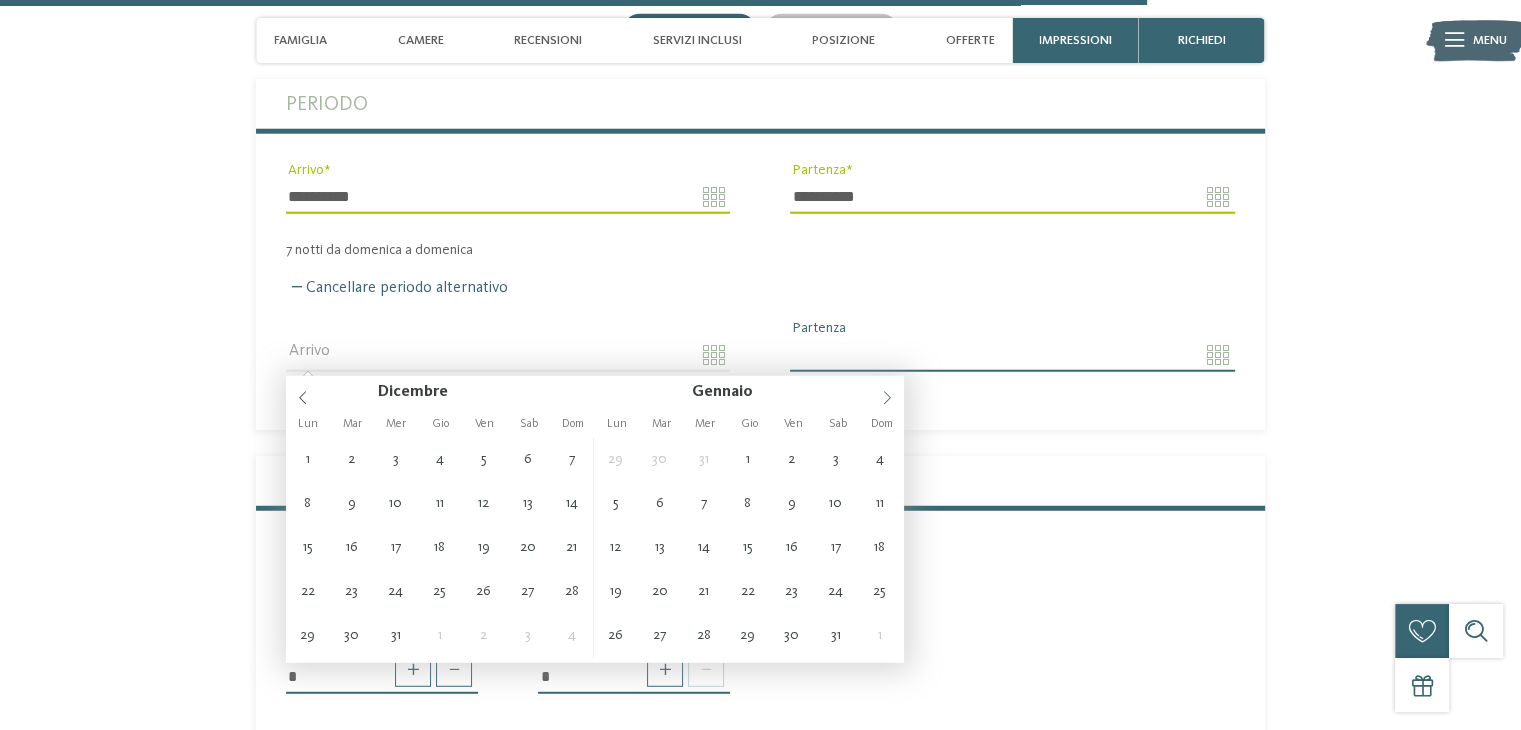 click 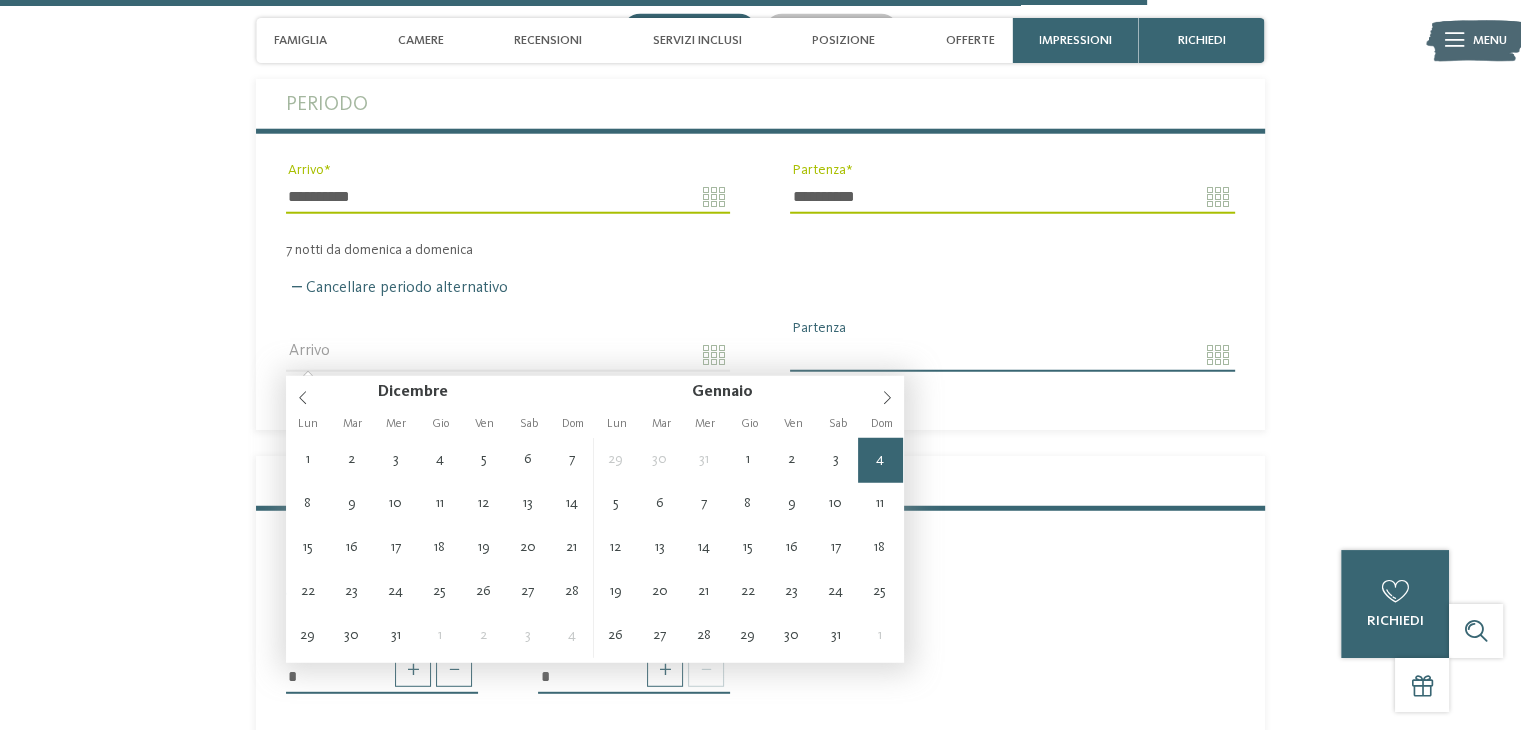 type on "**********" 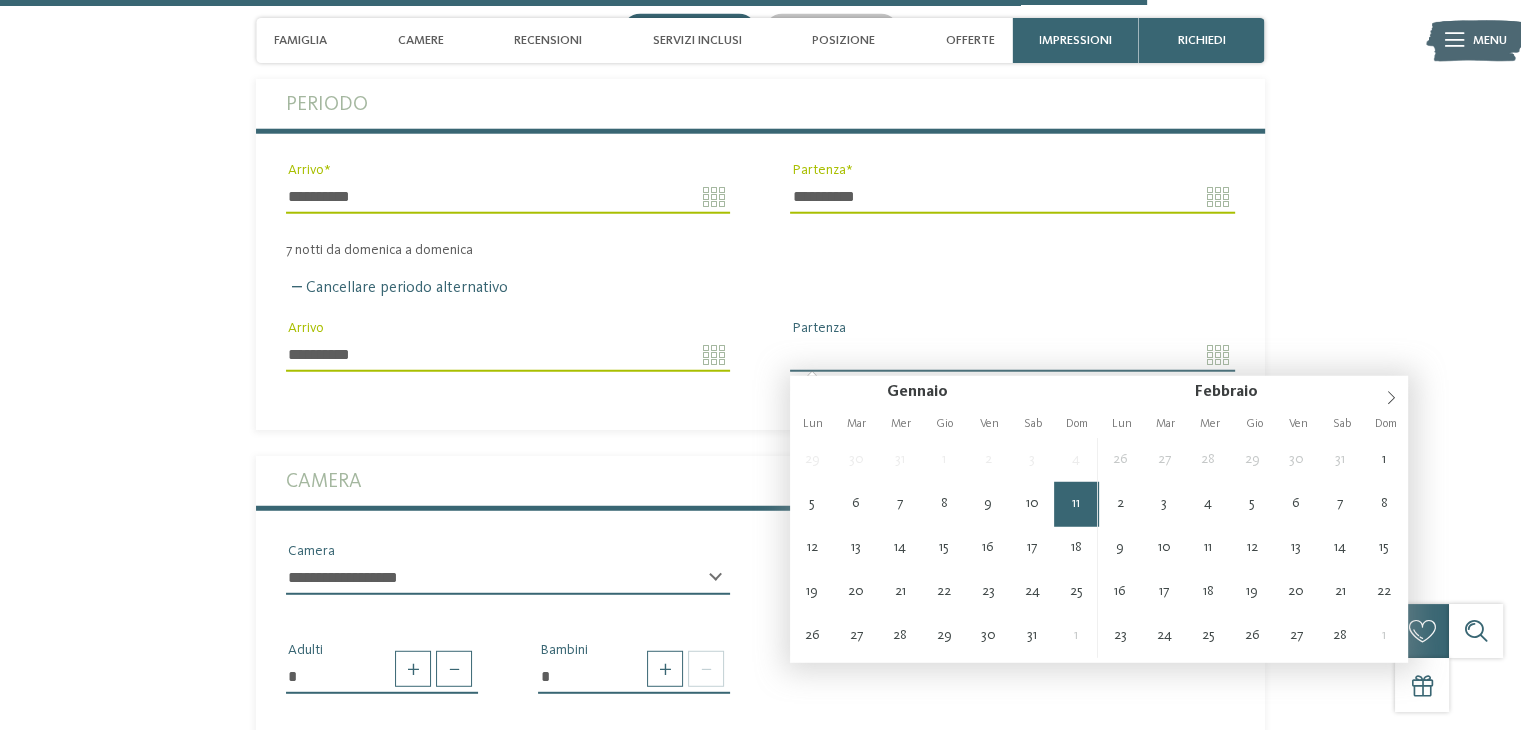 type on "**********" 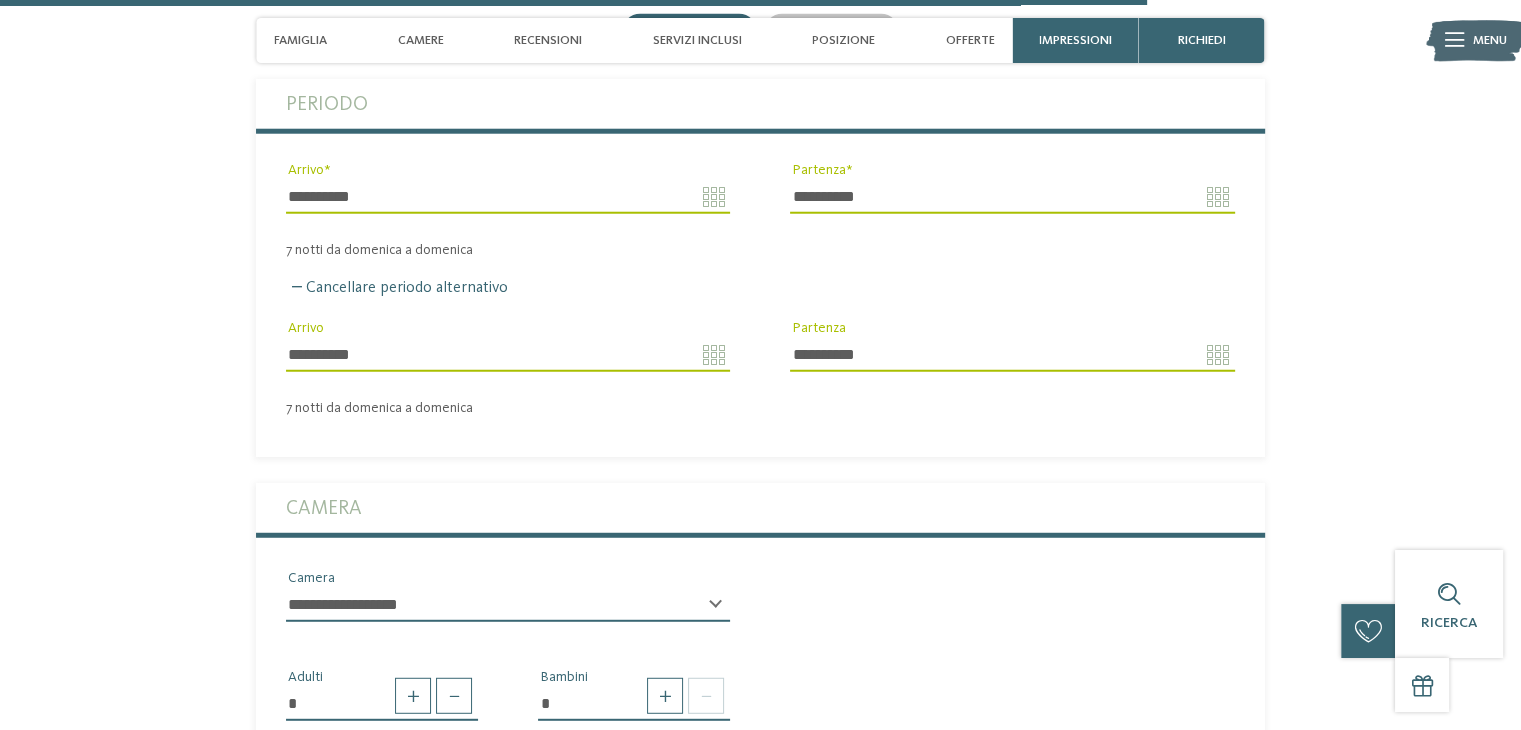 click on "Richiedi ora senza impegno o prenota subito!
richiedi
prenota 7" at bounding box center [760, 727] 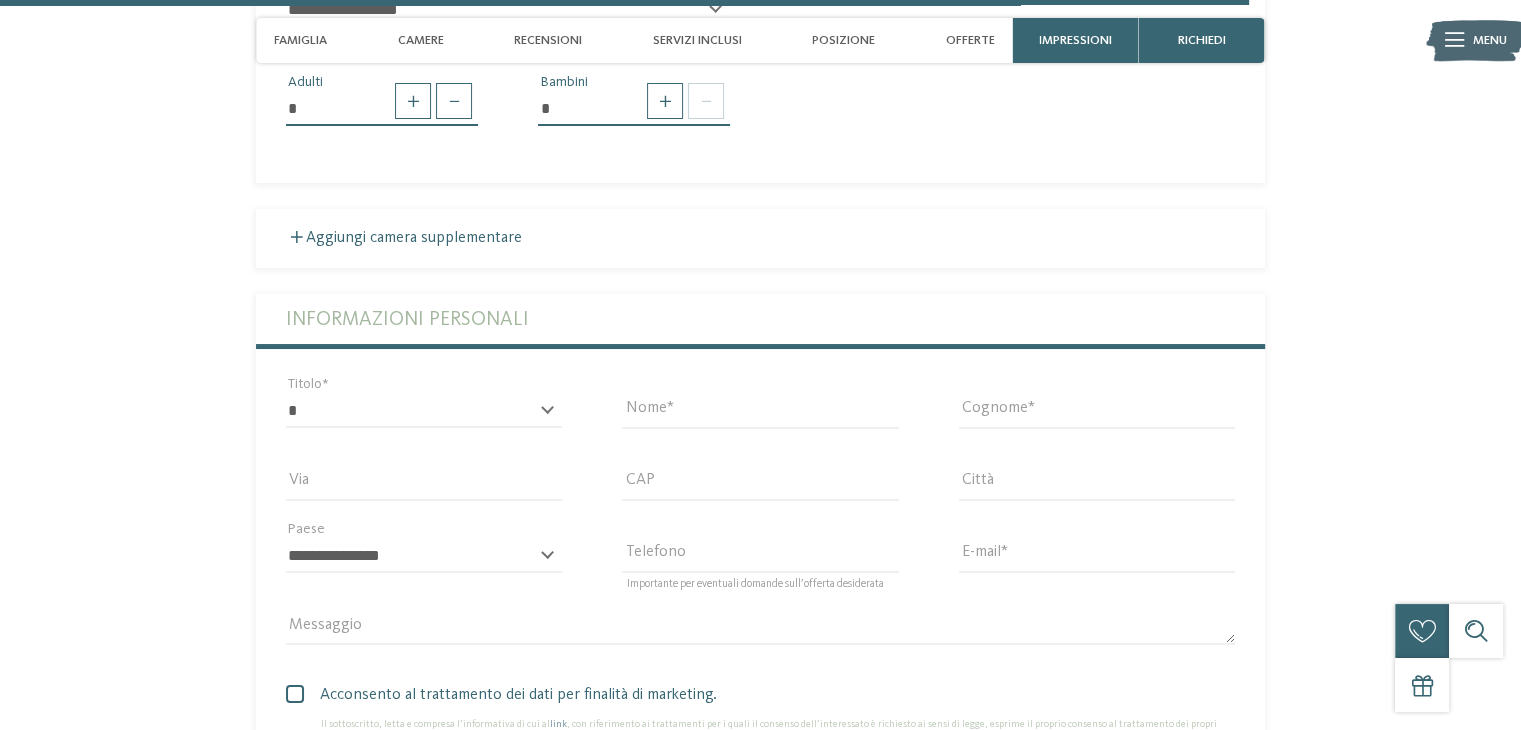scroll, scrollTop: 5880, scrollLeft: 0, axis: vertical 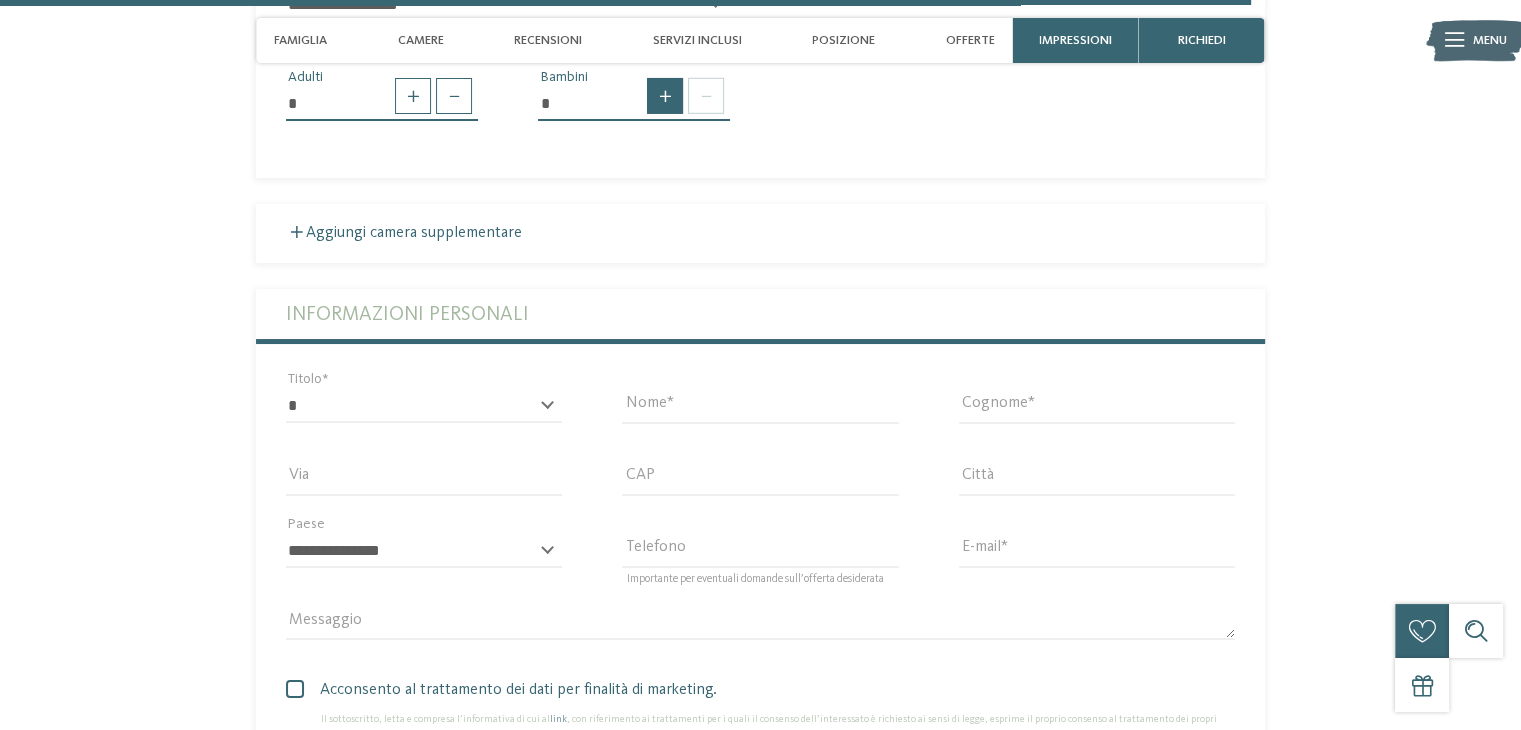 click at bounding box center (665, 96) 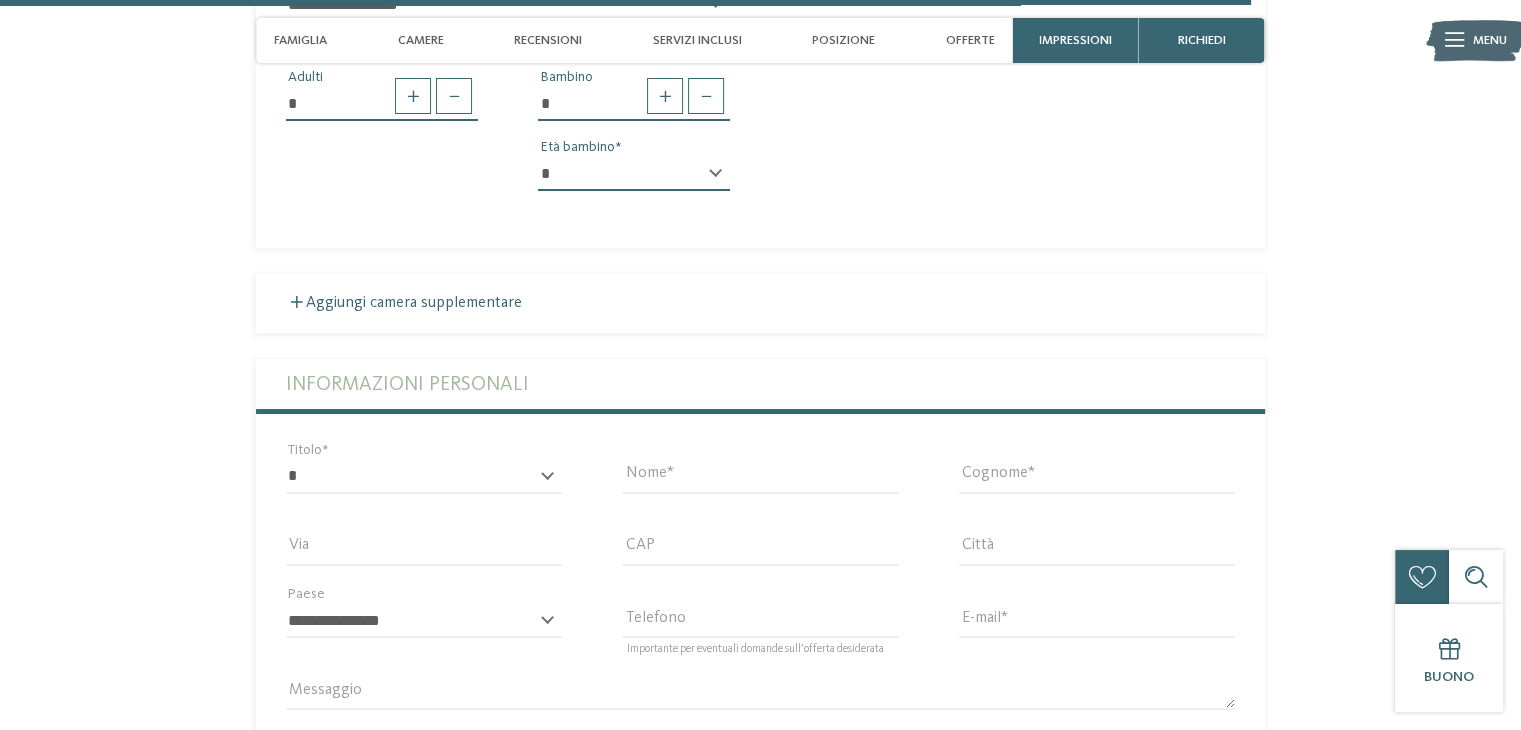 click on "* * * * * * * * * * * ** ** ** ** ** ** ** **" at bounding box center [634, 174] 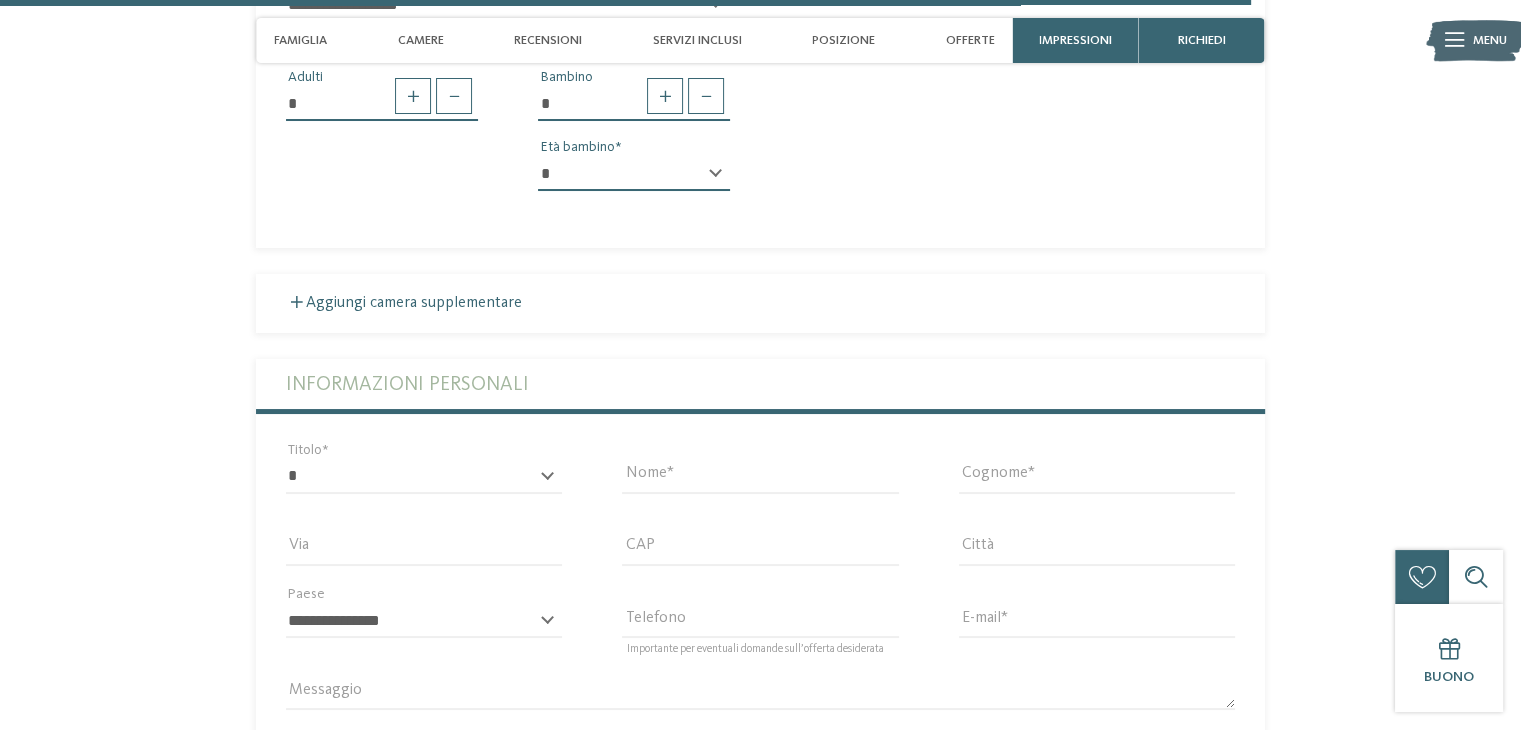 select on "*" 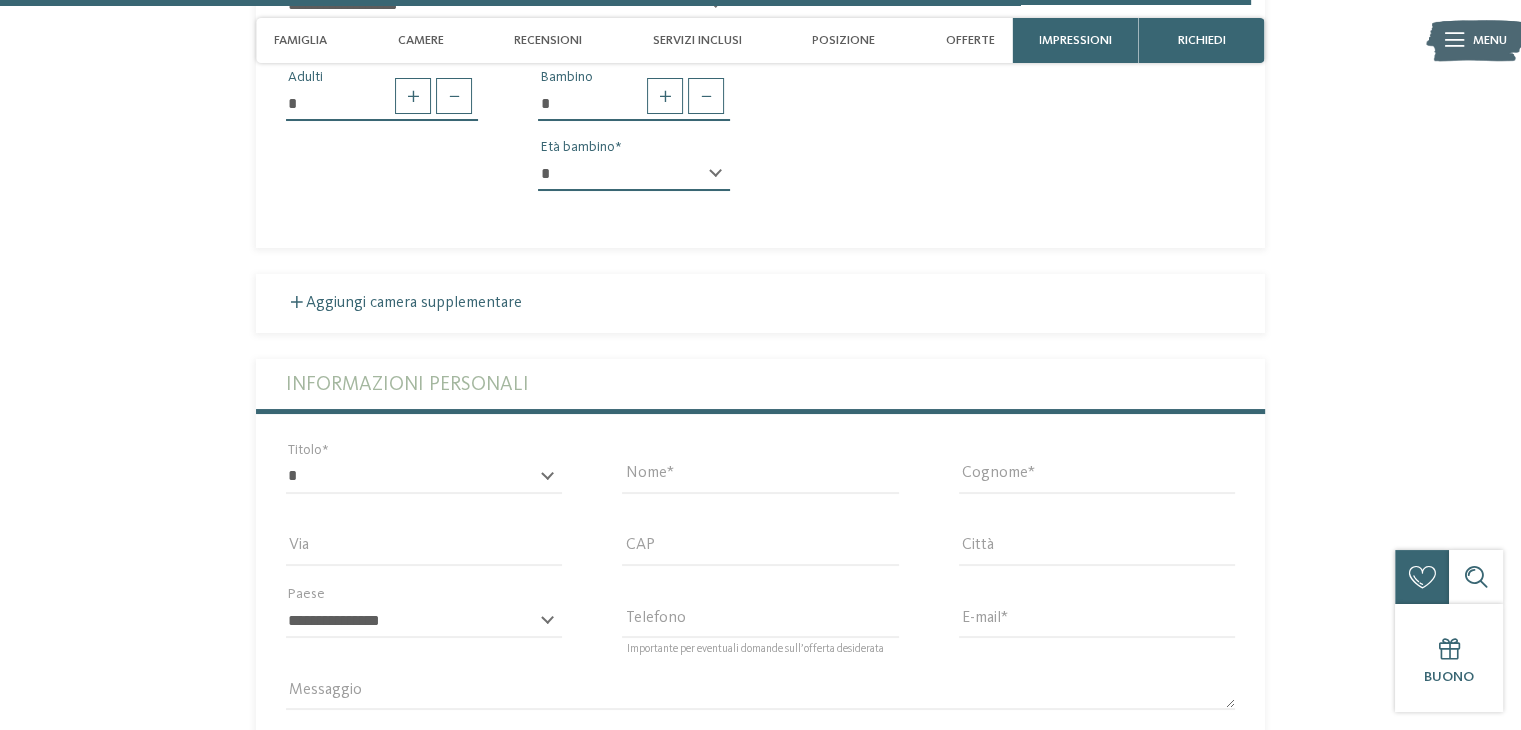 click on "* * * * * * * * * * * ** ** ** ** ** ** ** **" at bounding box center [634, 174] 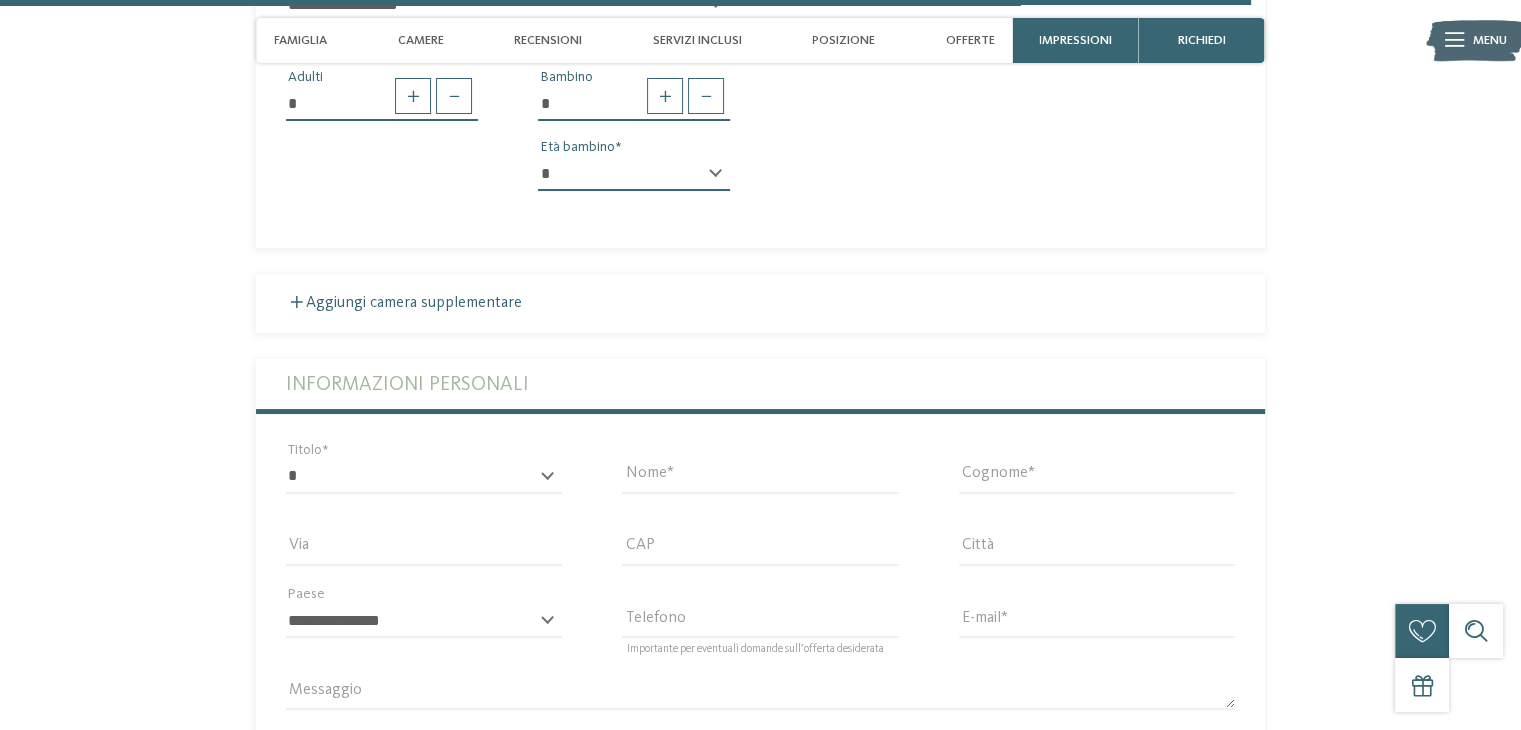 click on "Richiedi ora senza impegno o prenota subito!
richiedi
prenota 7" at bounding box center [760, 162] 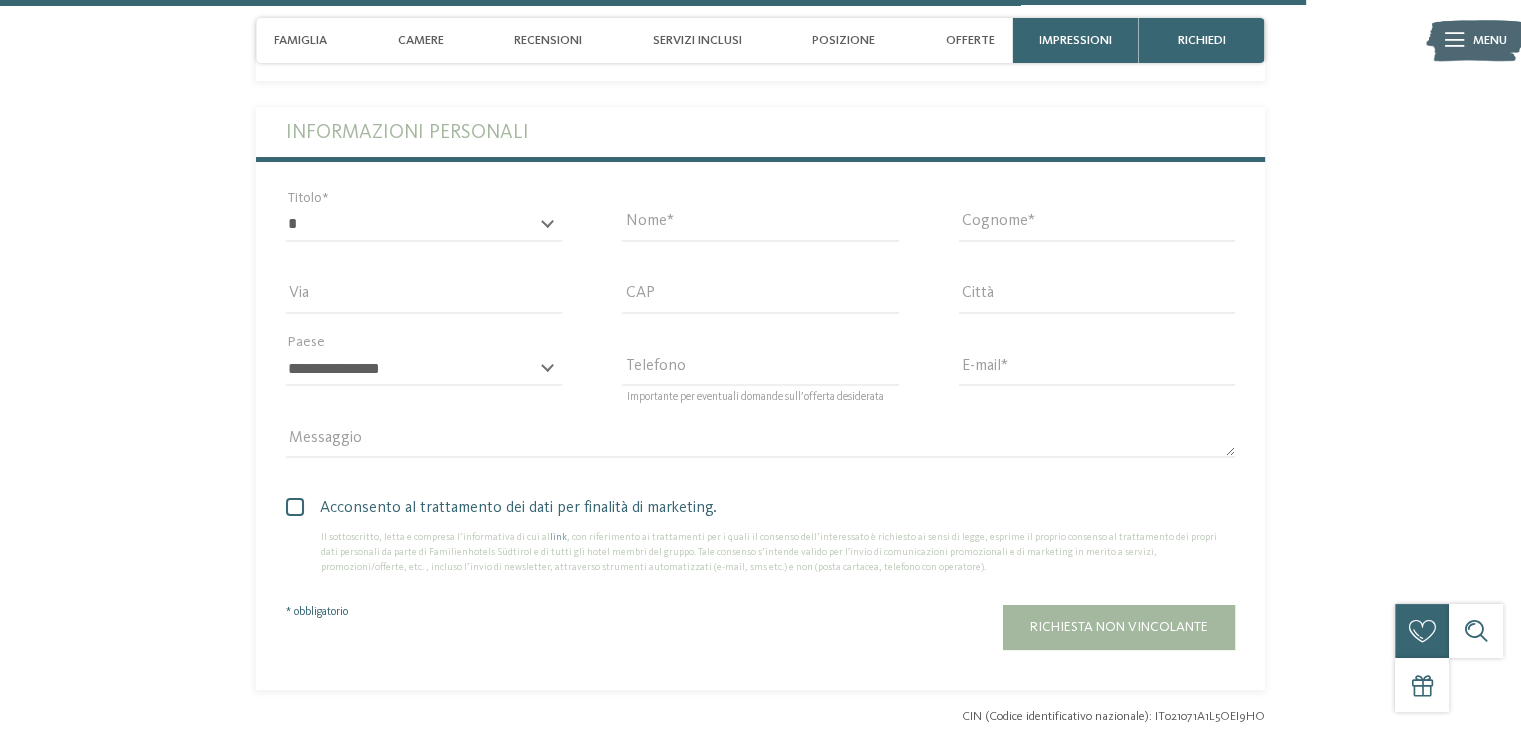 scroll, scrollTop: 6200, scrollLeft: 0, axis: vertical 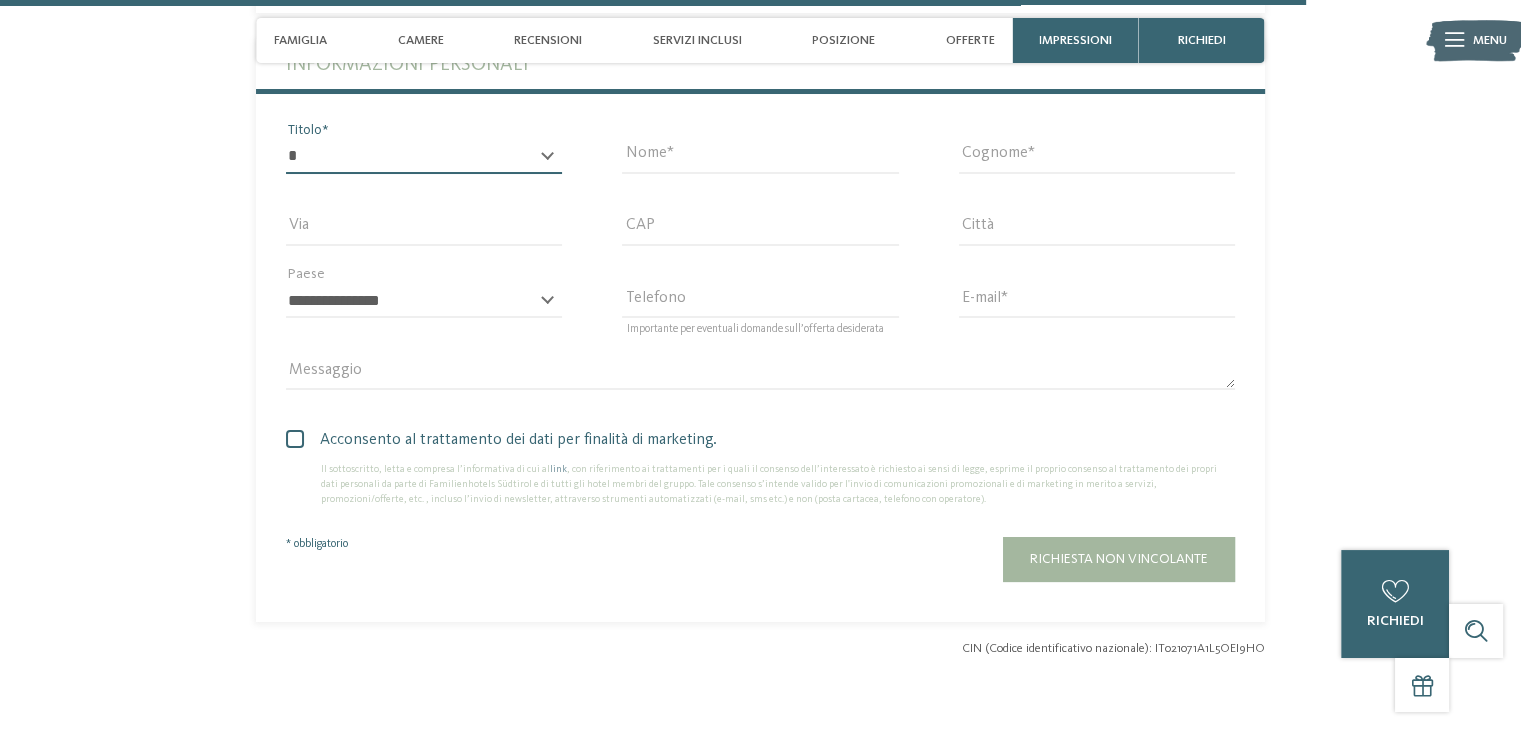 click on "* ****** ******* ******** ******" at bounding box center [424, 157] 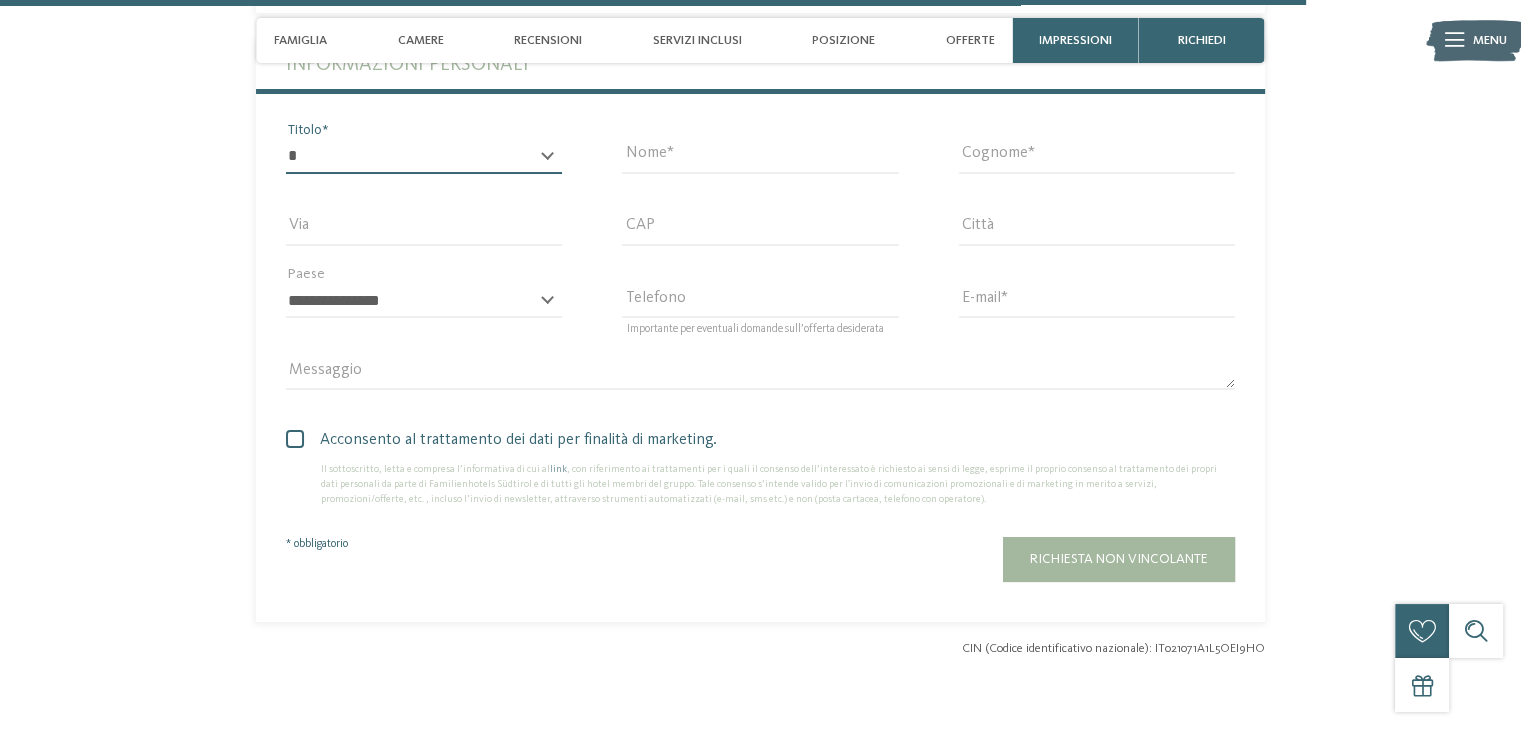 click on "* ****** ******* ******** ******" at bounding box center [424, 157] 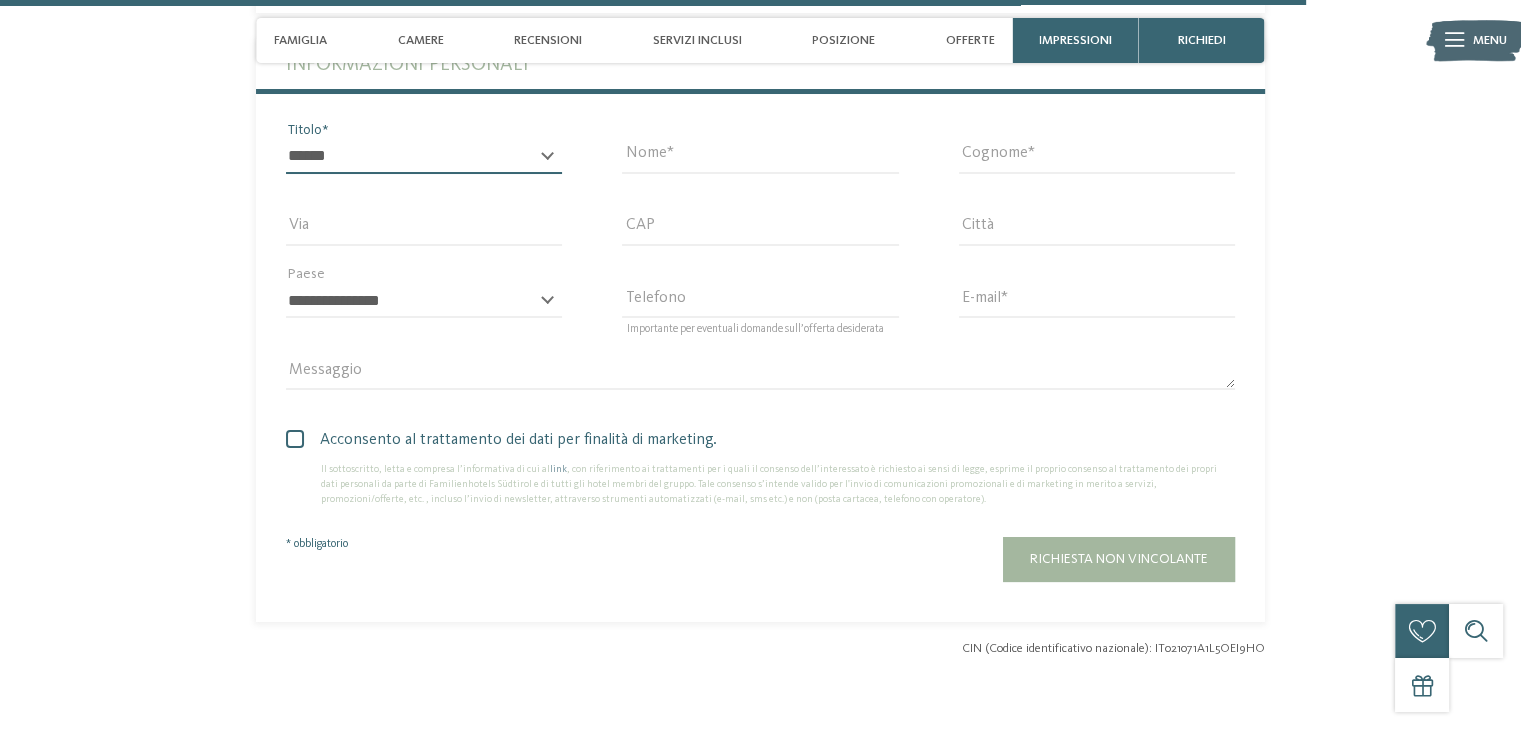 click on "* ****** ******* ******** ******" at bounding box center (424, 157) 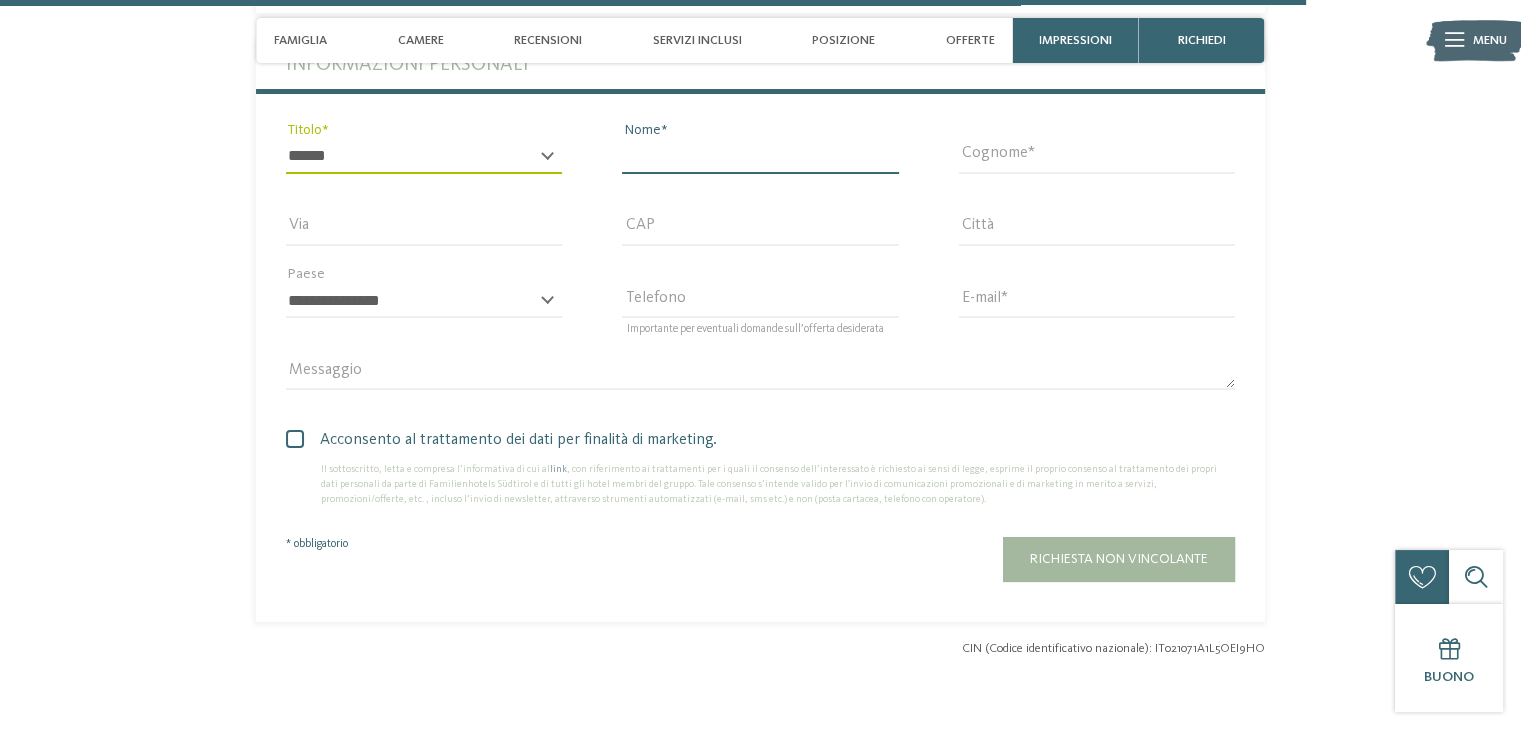 click on "Nome" at bounding box center [760, 157] 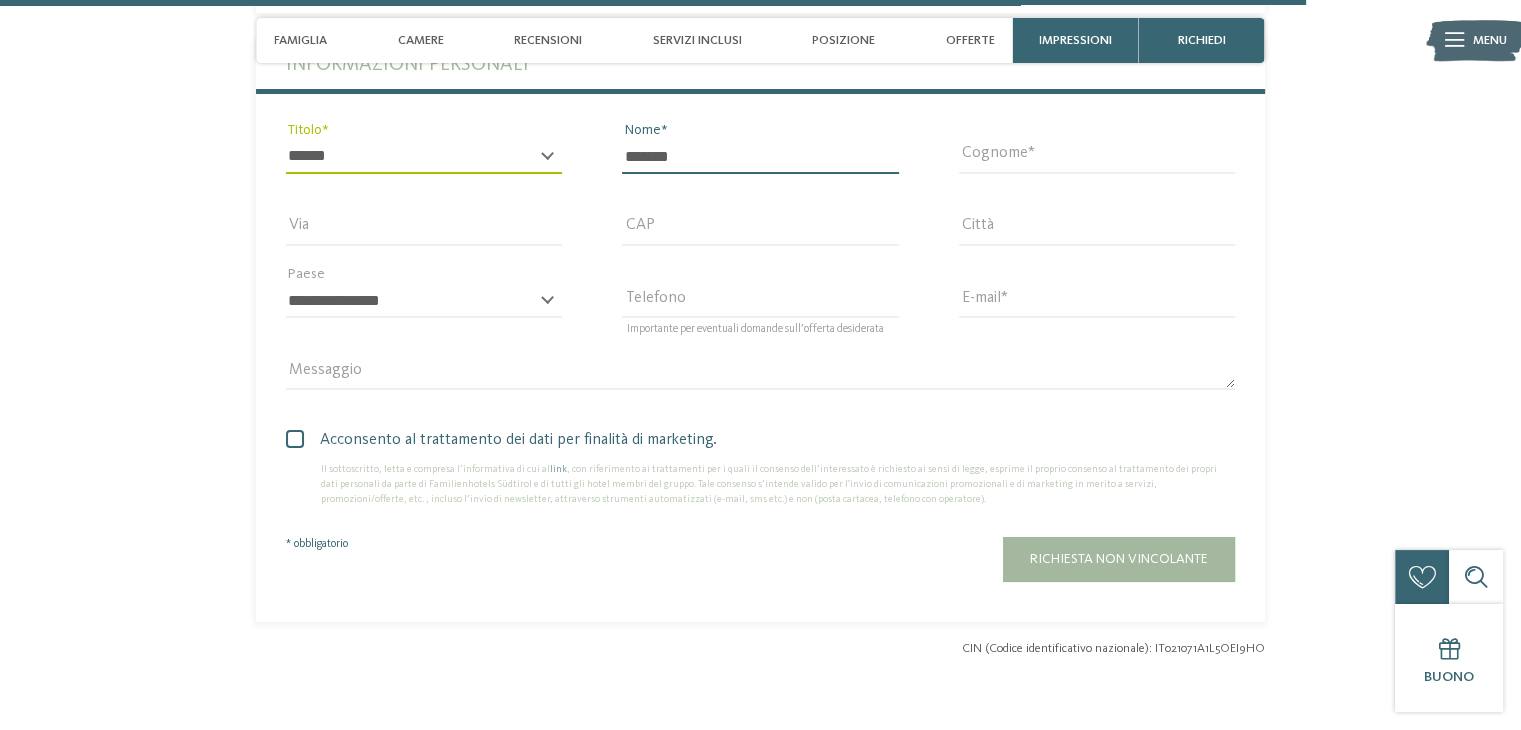 type on "*******" 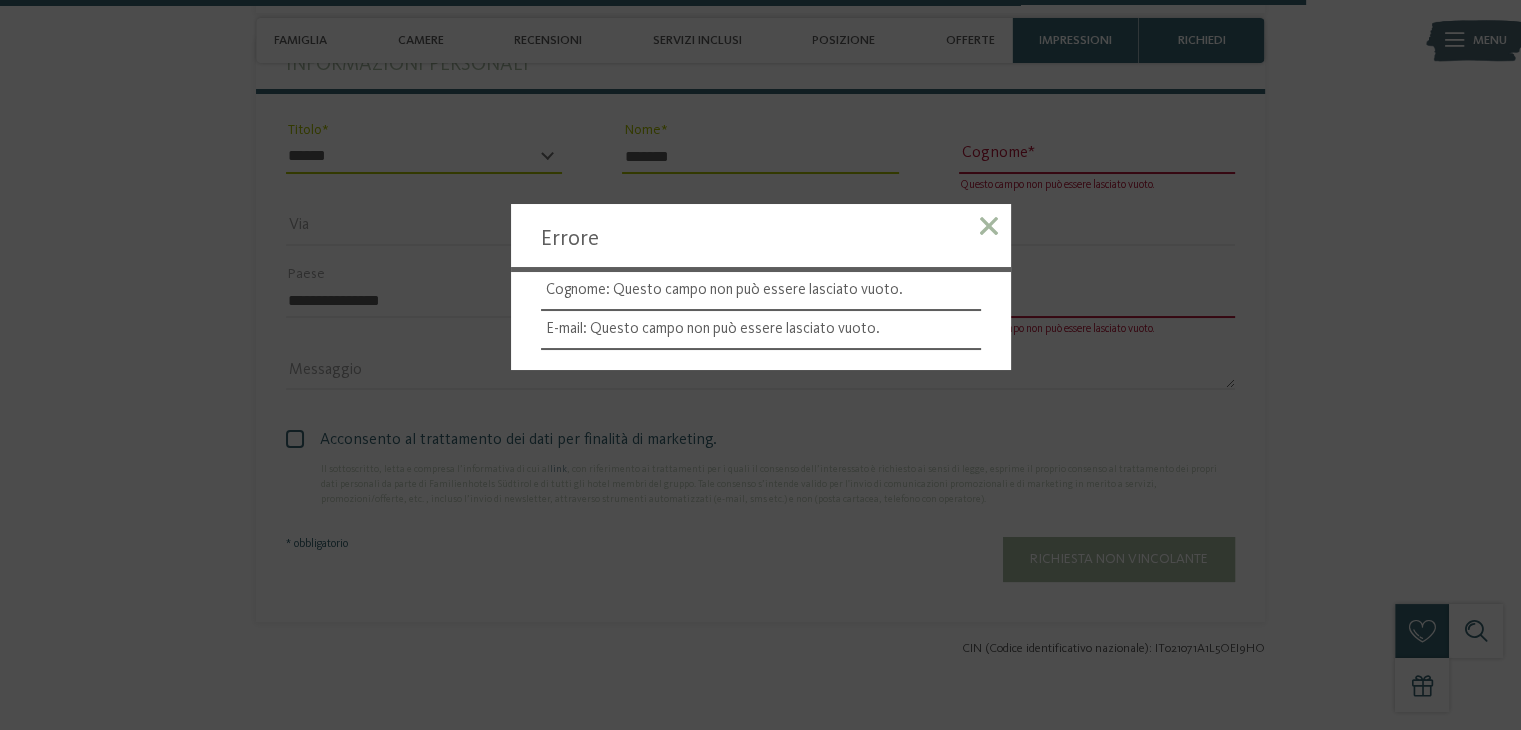 click at bounding box center (989, 229) 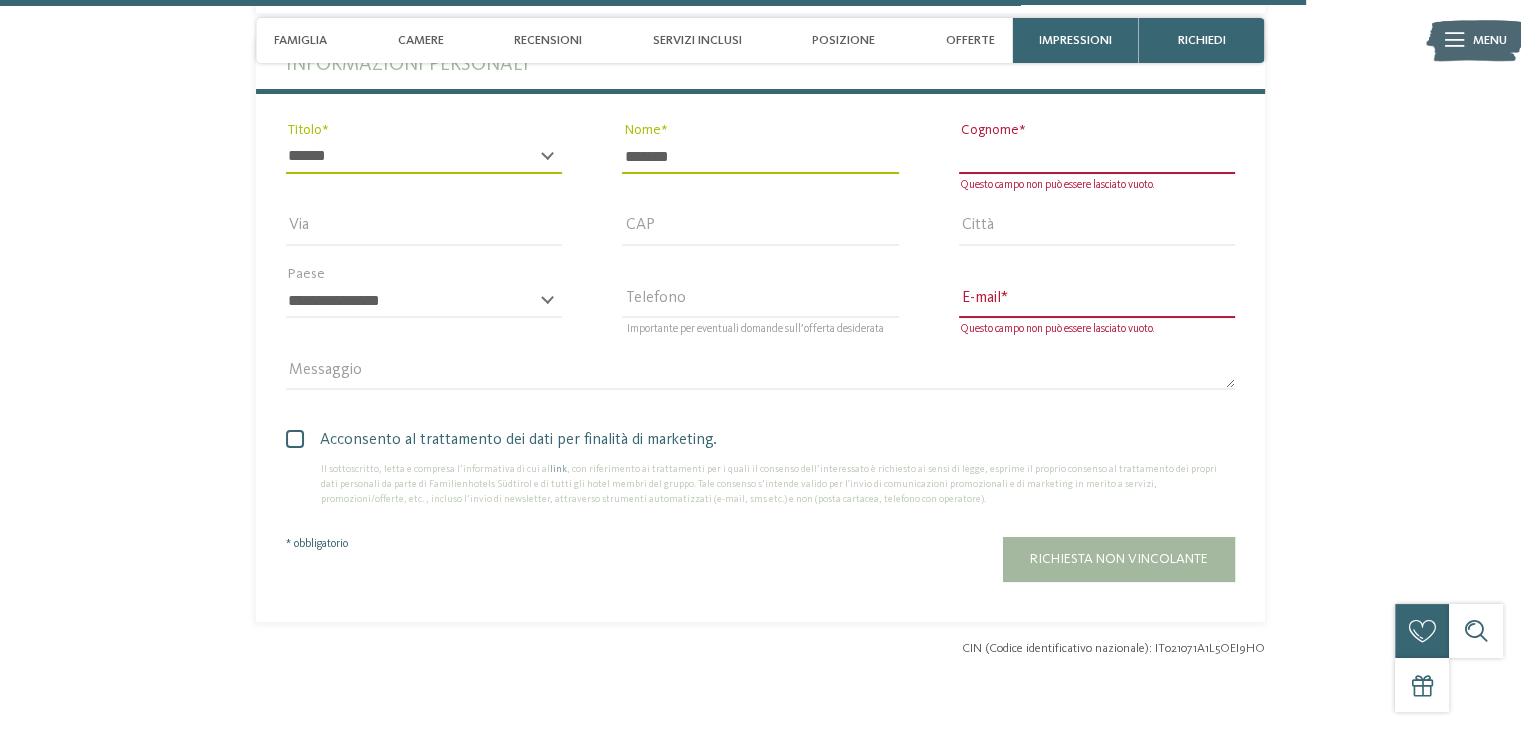 click on "Cognome" at bounding box center [1097, 157] 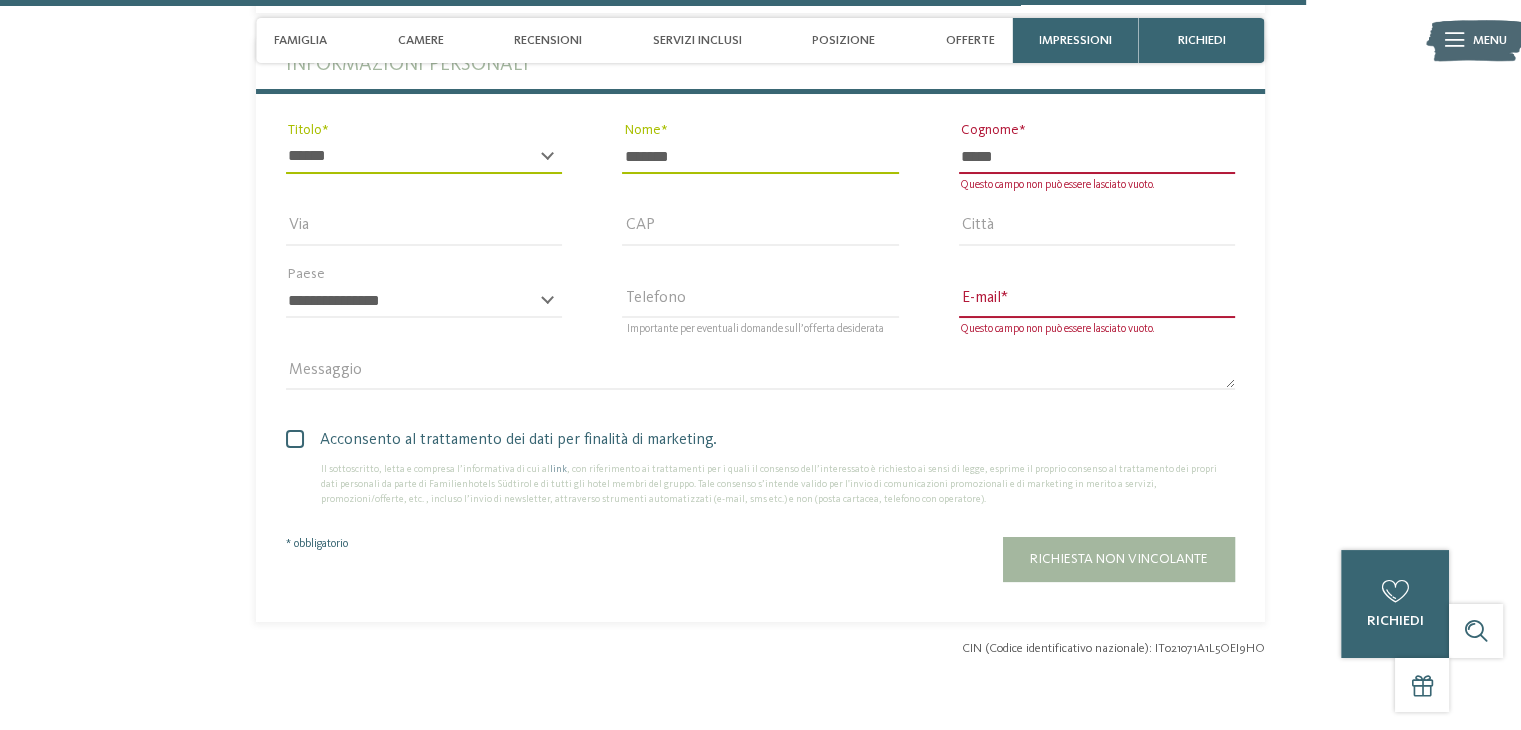 type on "*****" 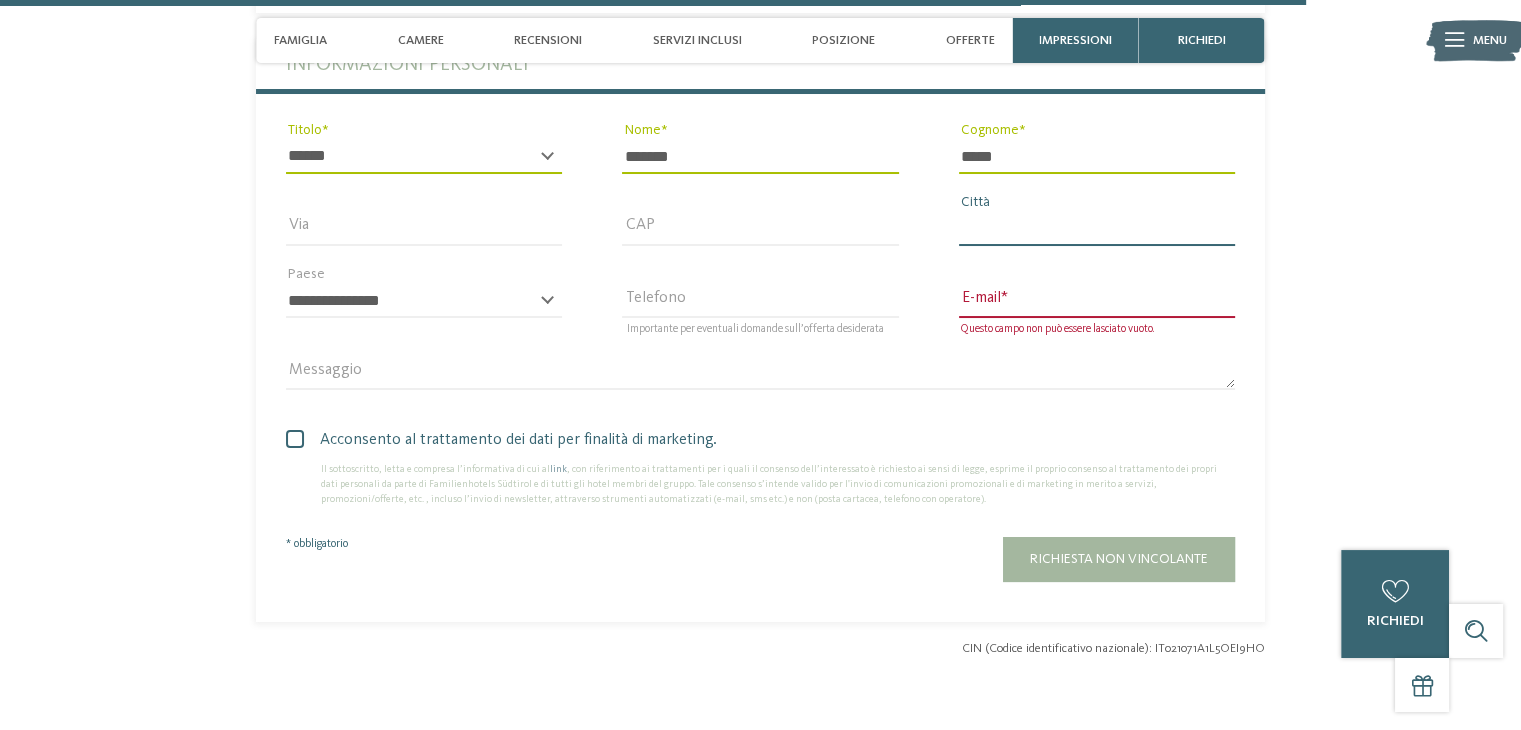 click on "Città" at bounding box center (1097, 229) 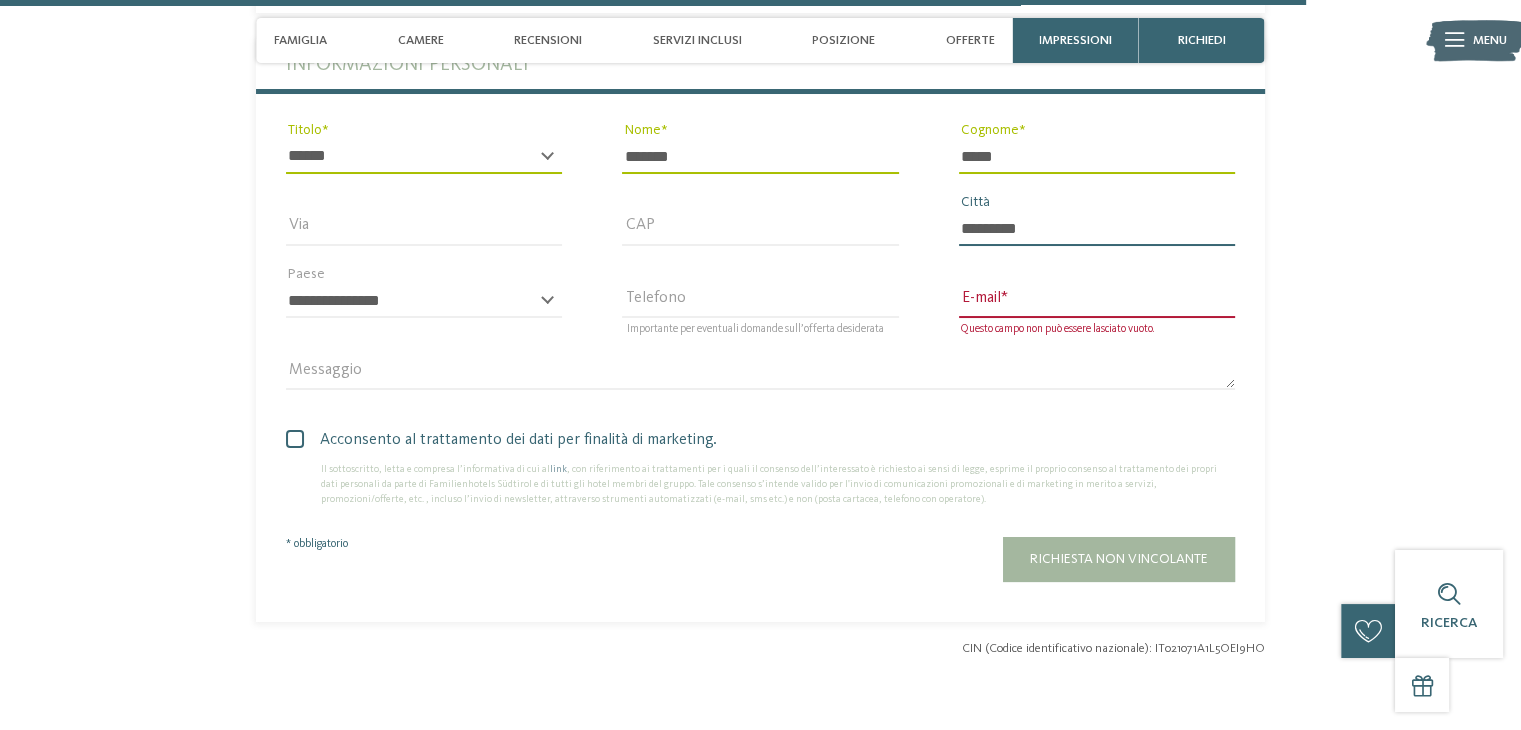 type on "*********" 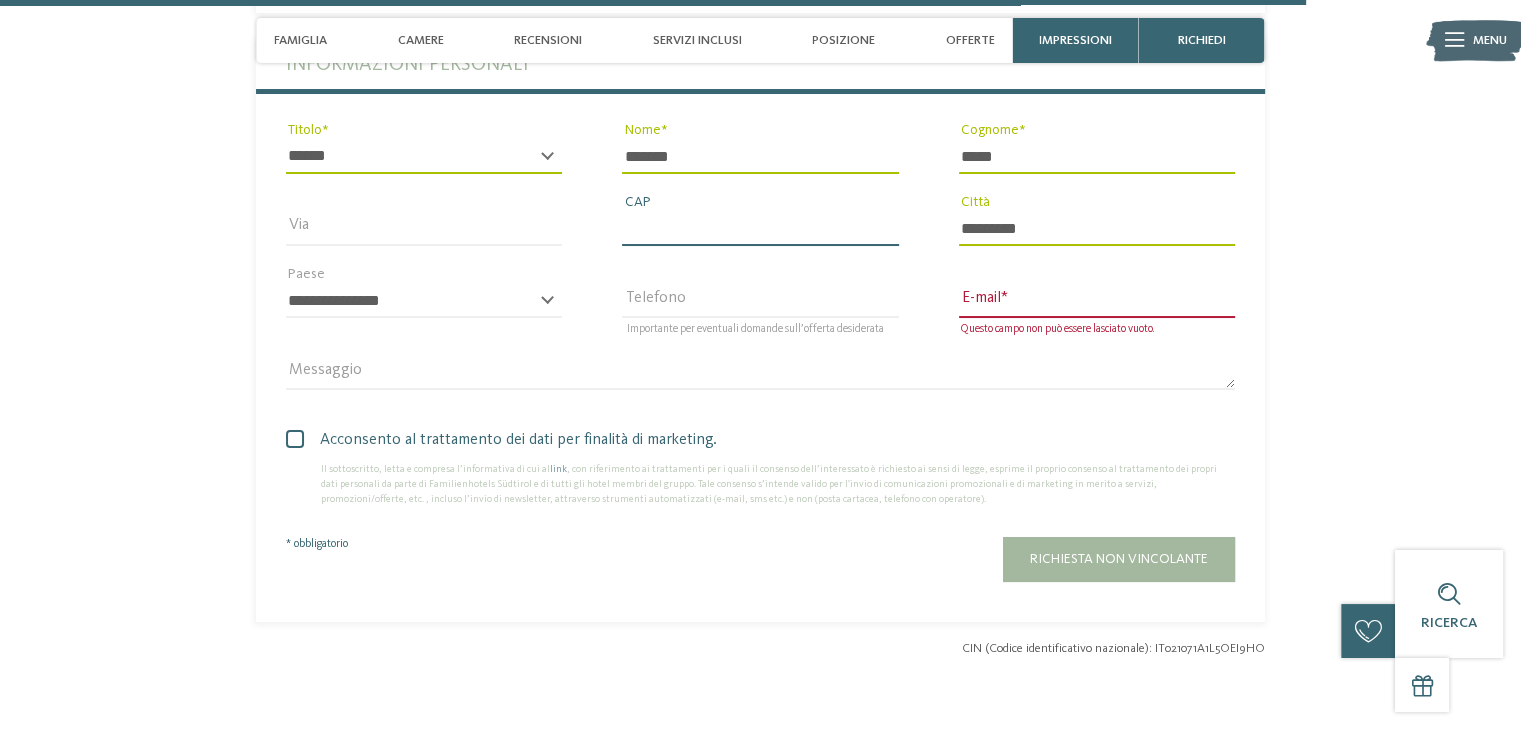 click on "CAP" at bounding box center [760, 229] 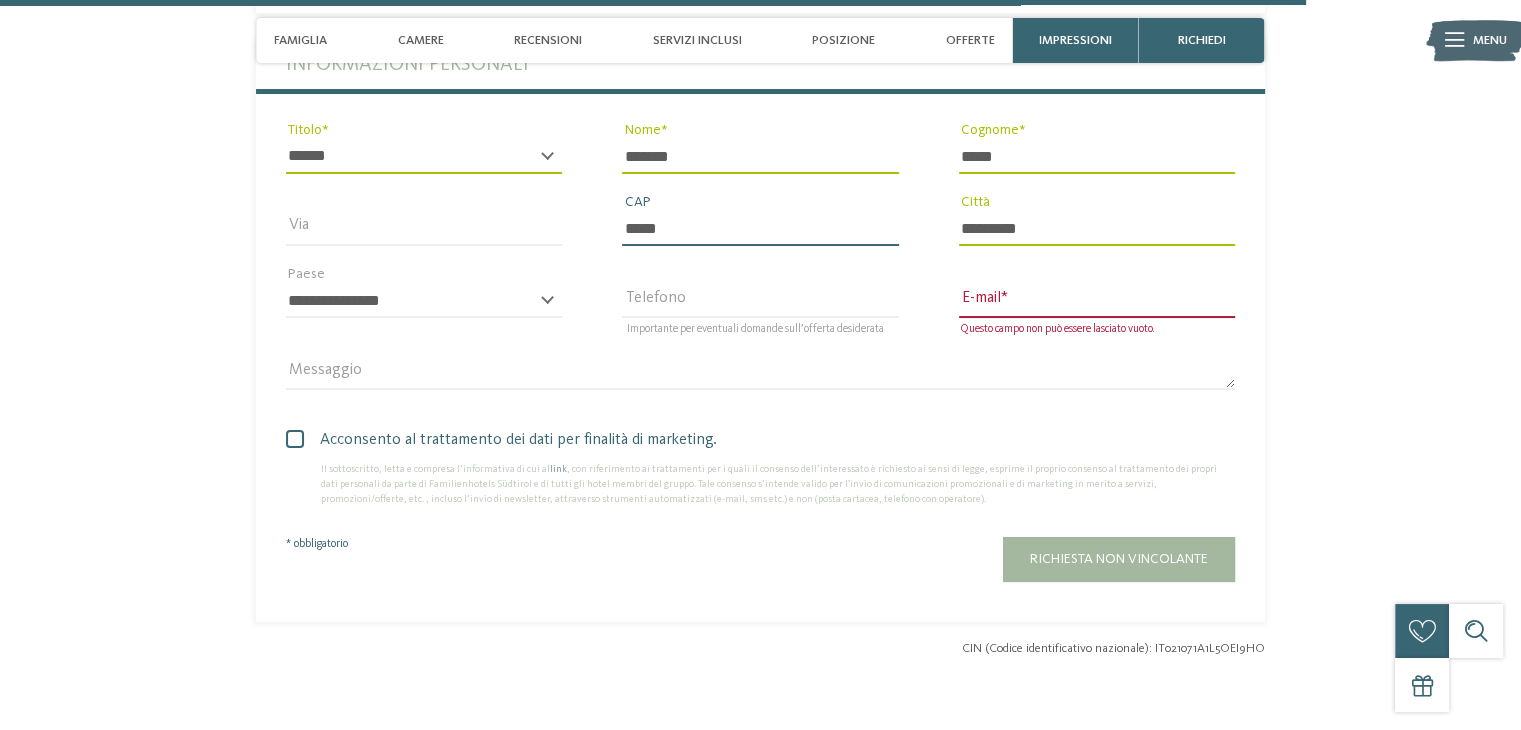 type on "*****" 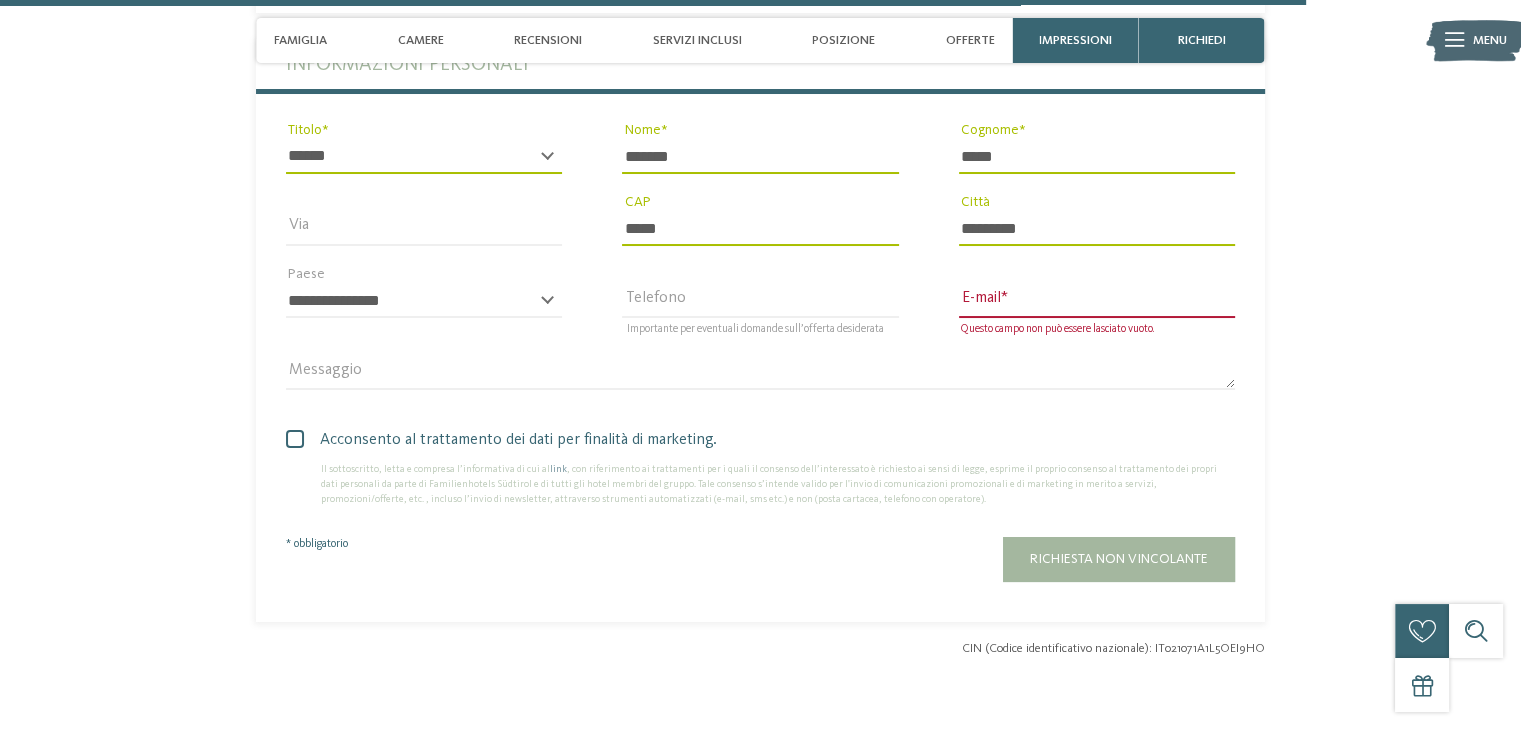 click on "Via" at bounding box center (424, 228) 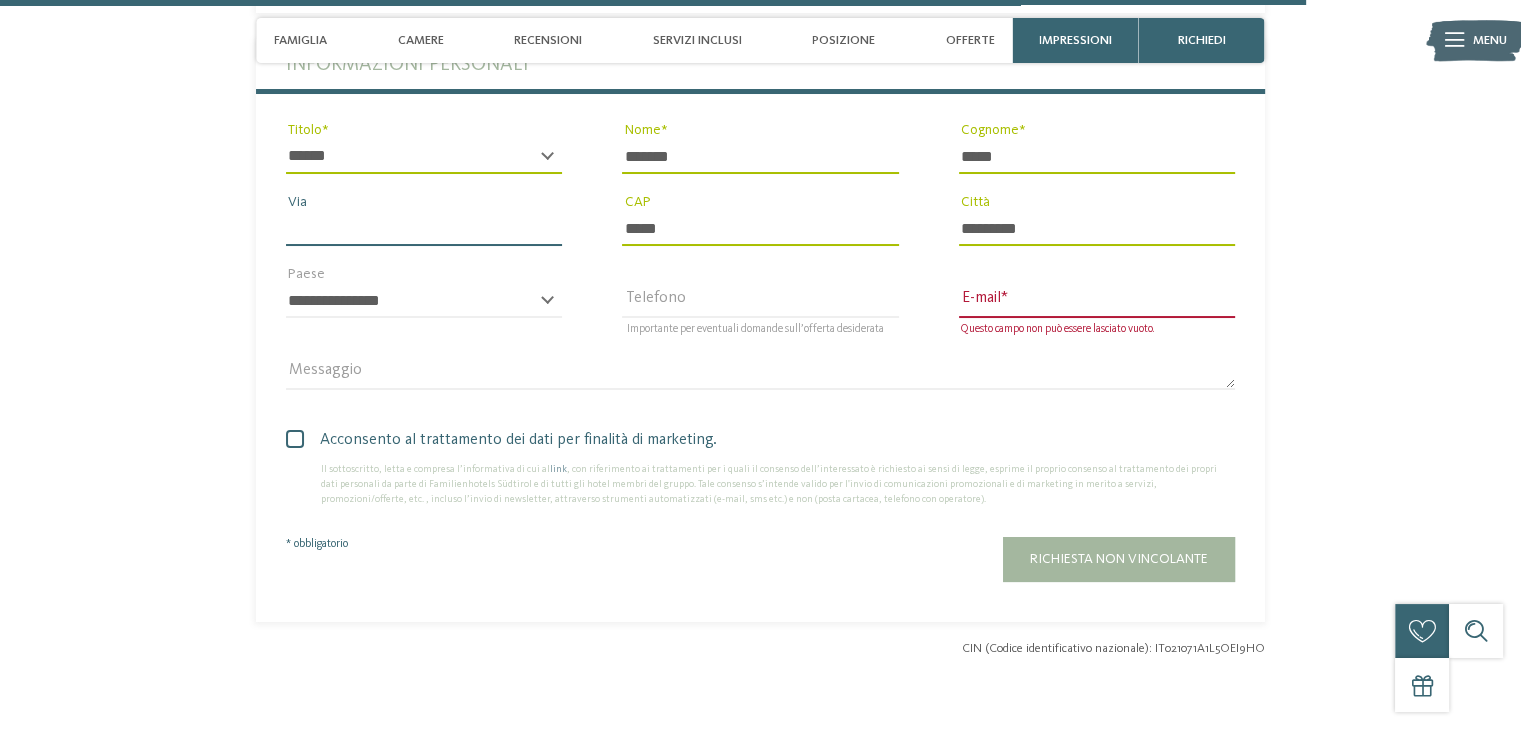 click on "Via" at bounding box center (424, 229) 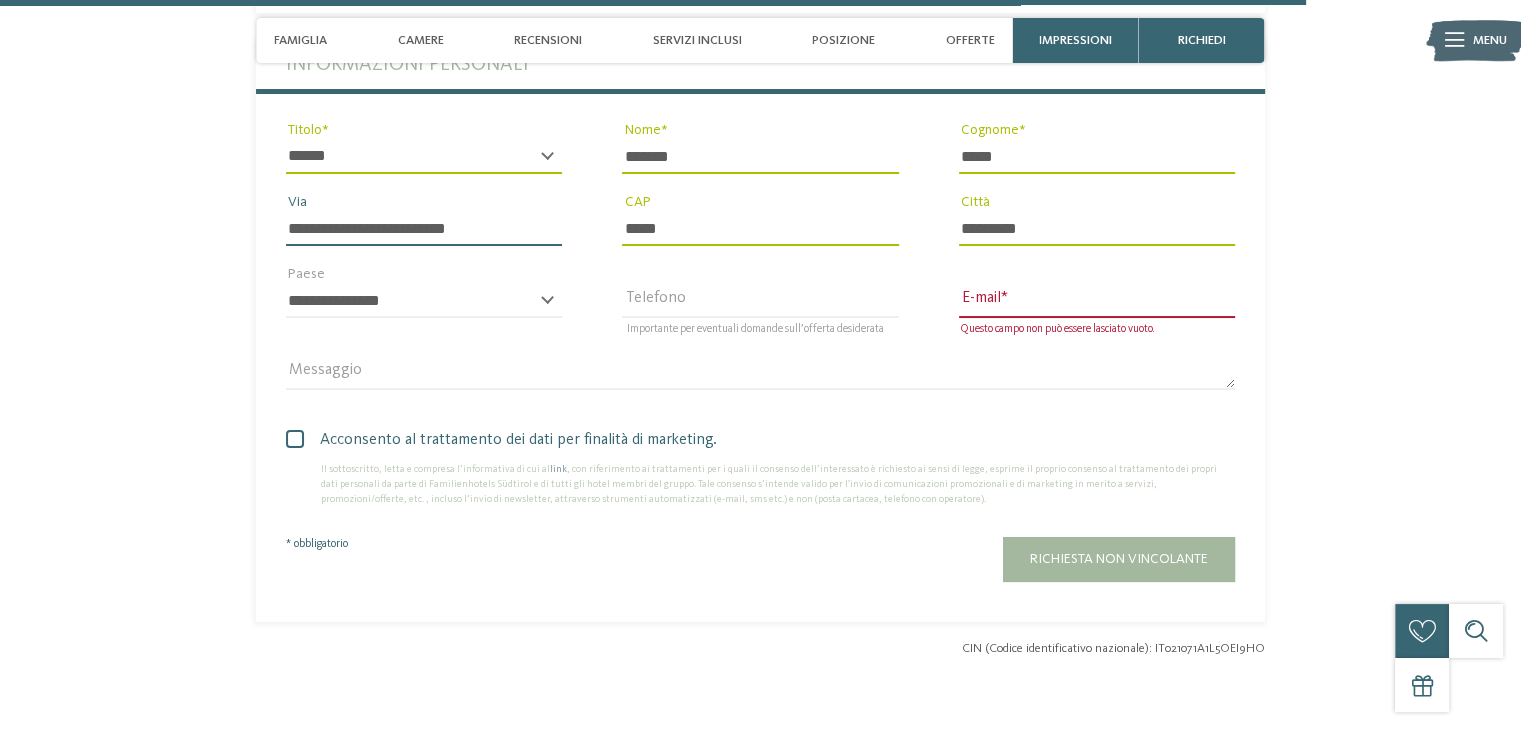 type on "**********" 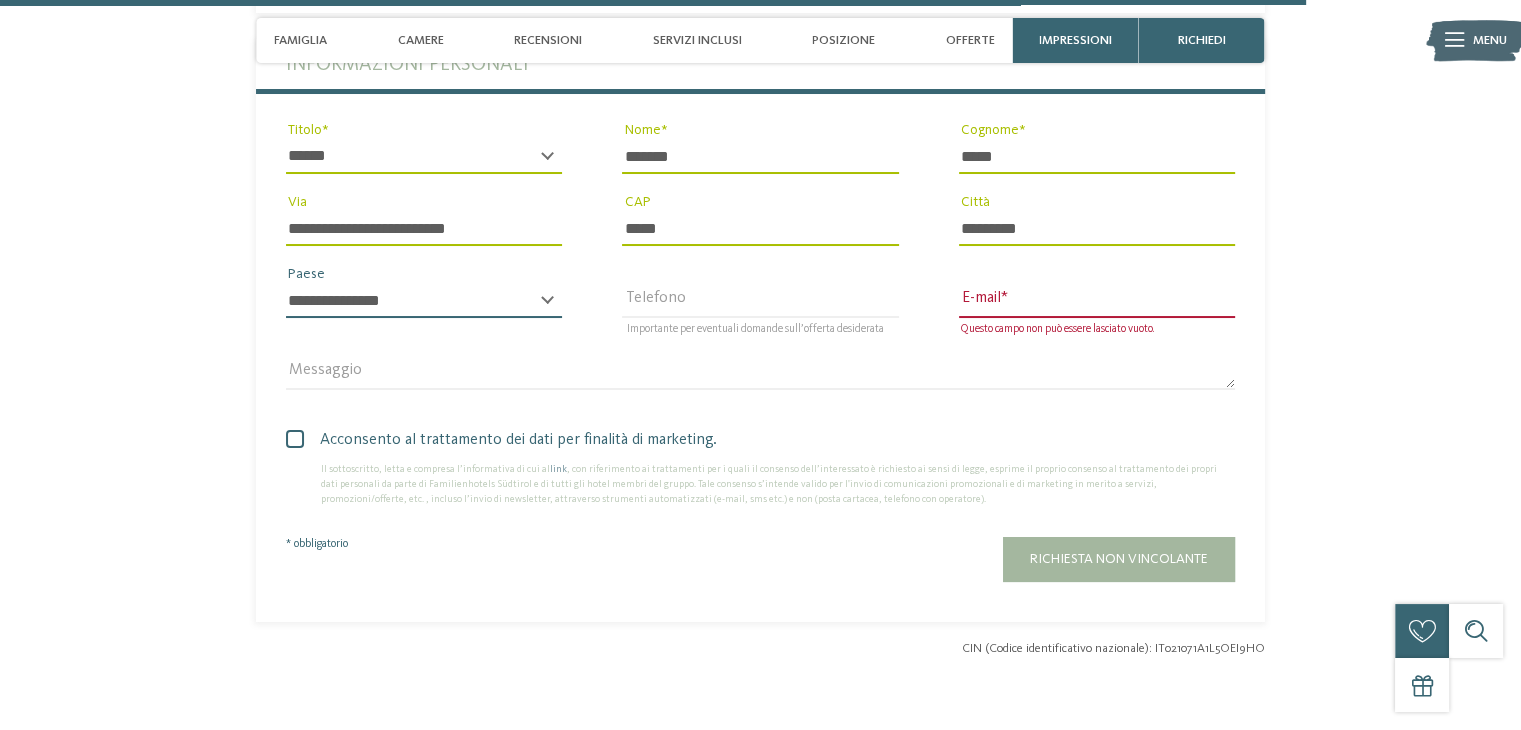 click on "**********" at bounding box center (424, 301) 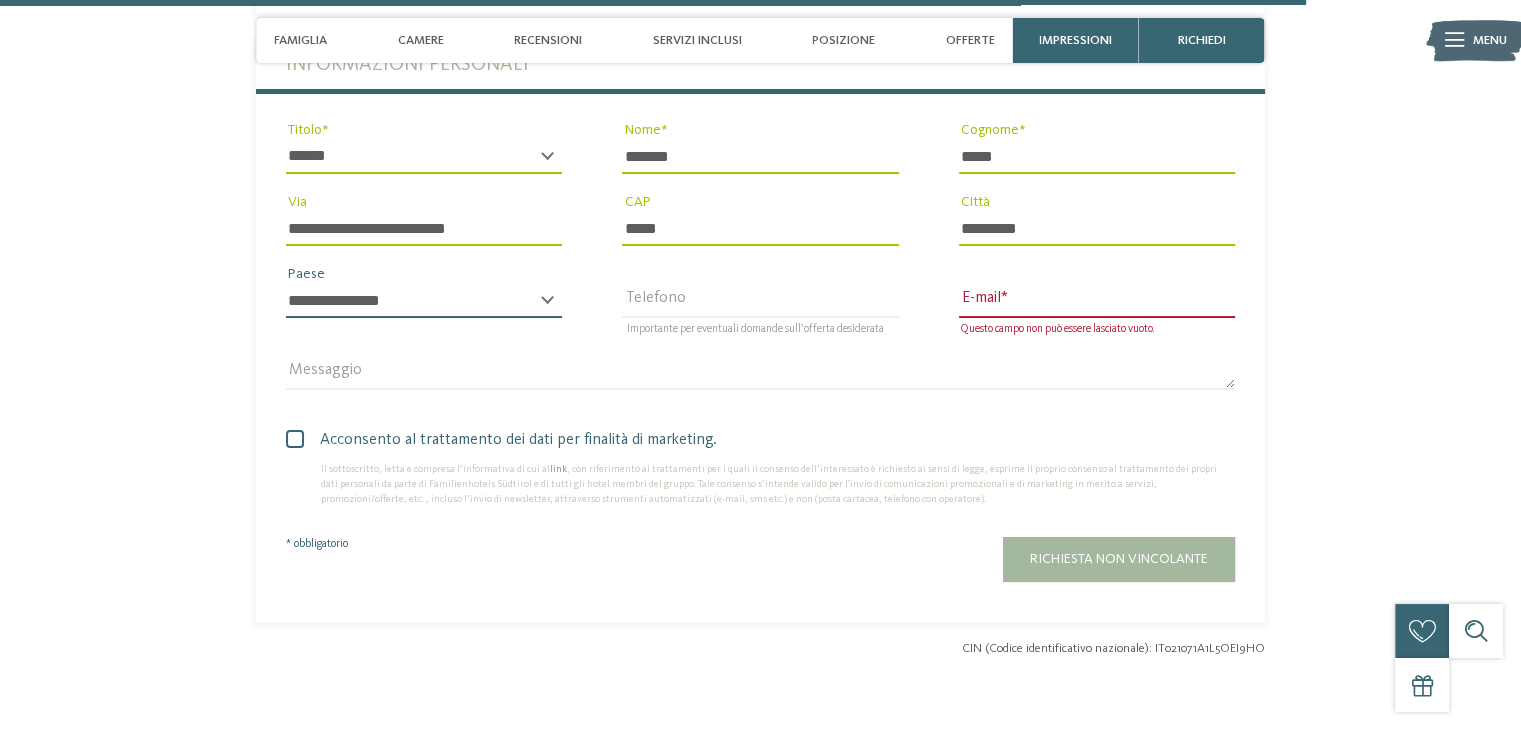 select on "**" 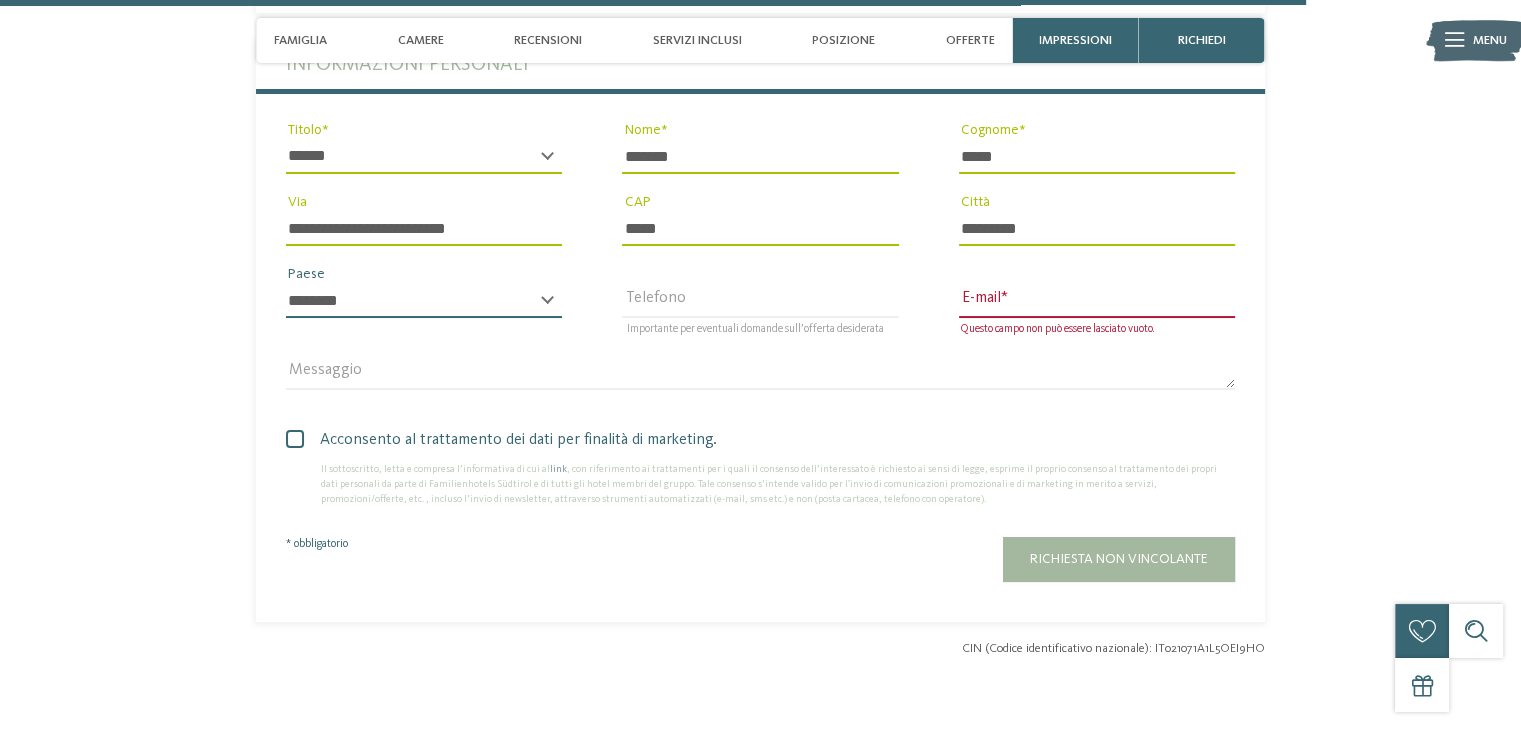 click on "**********" at bounding box center (424, 301) 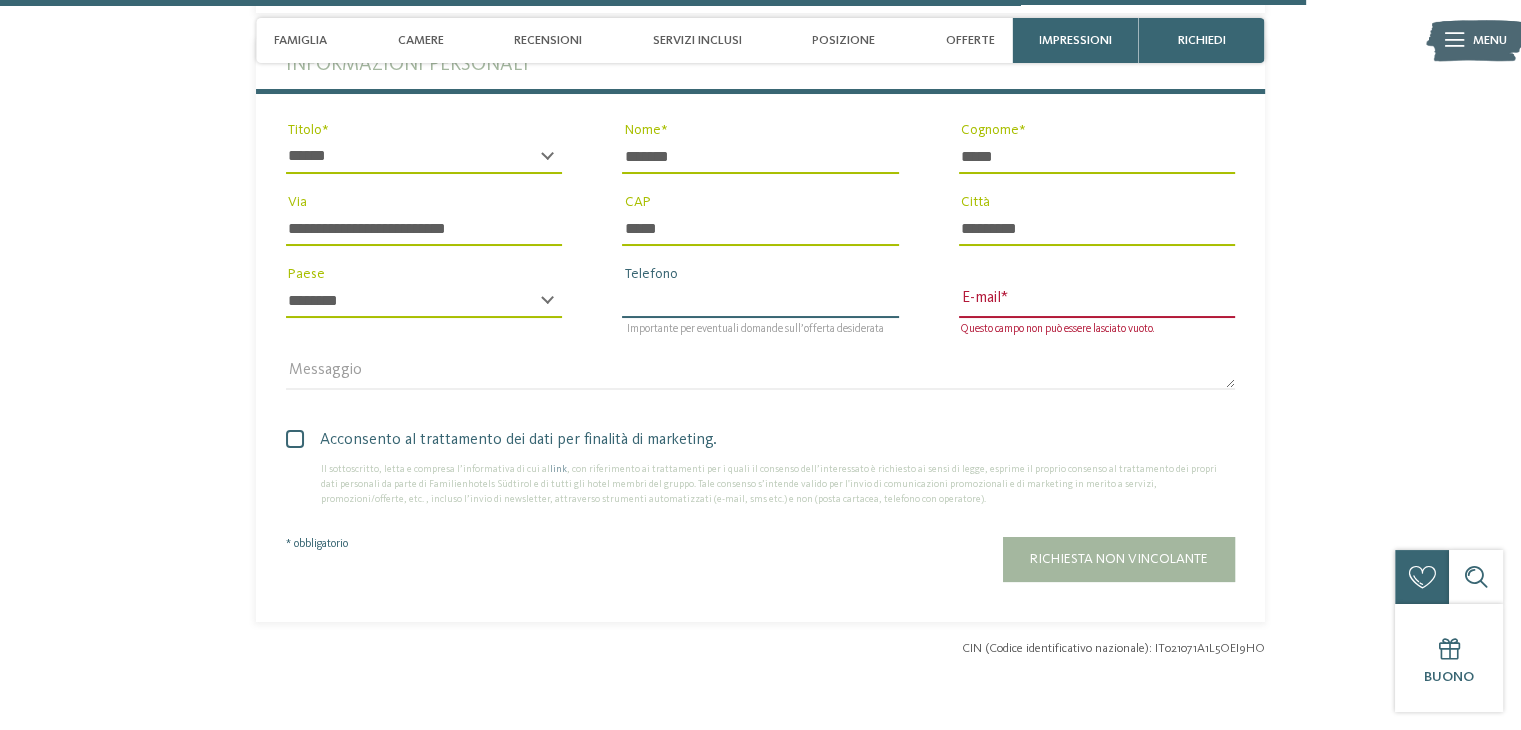 click on "Telefono" at bounding box center [760, 301] 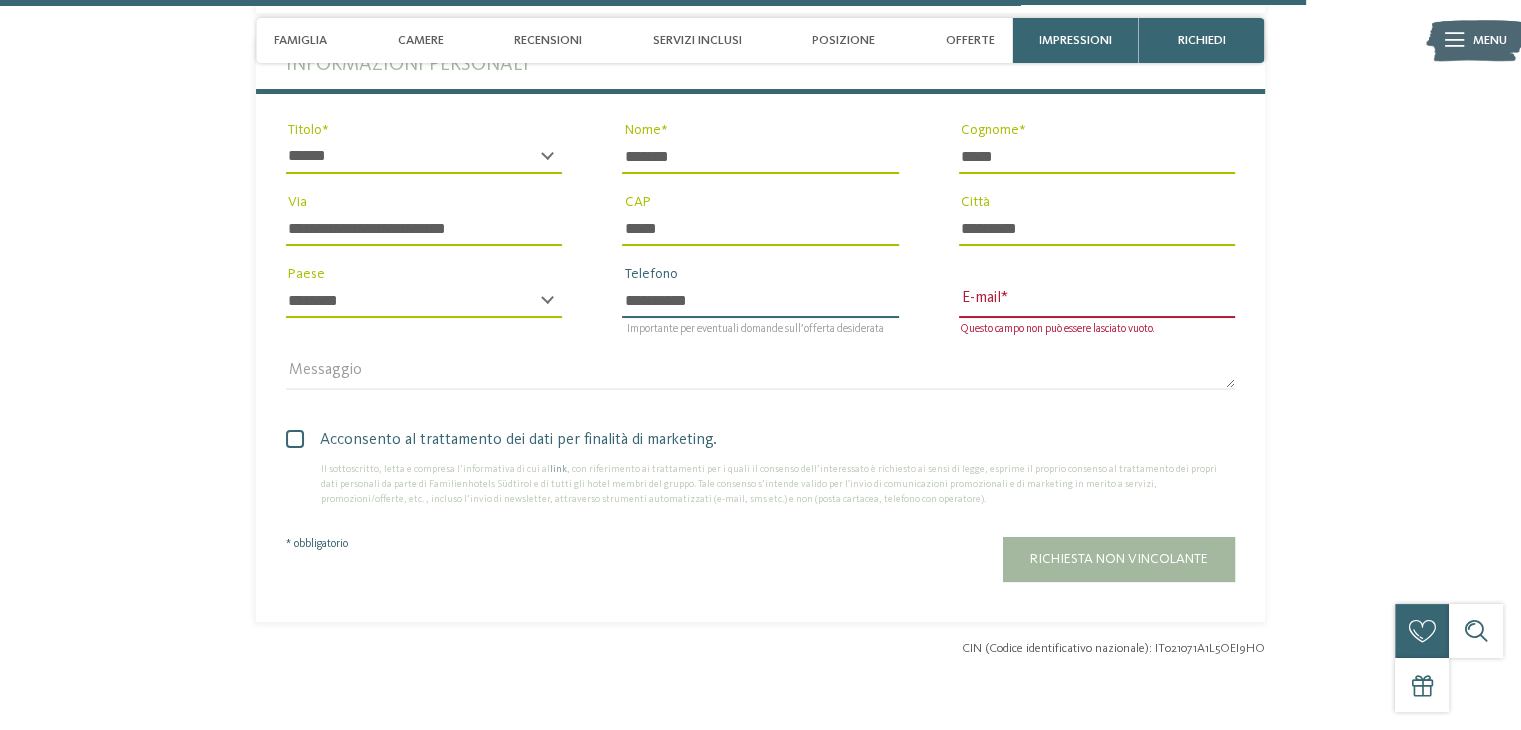 type on "**********" 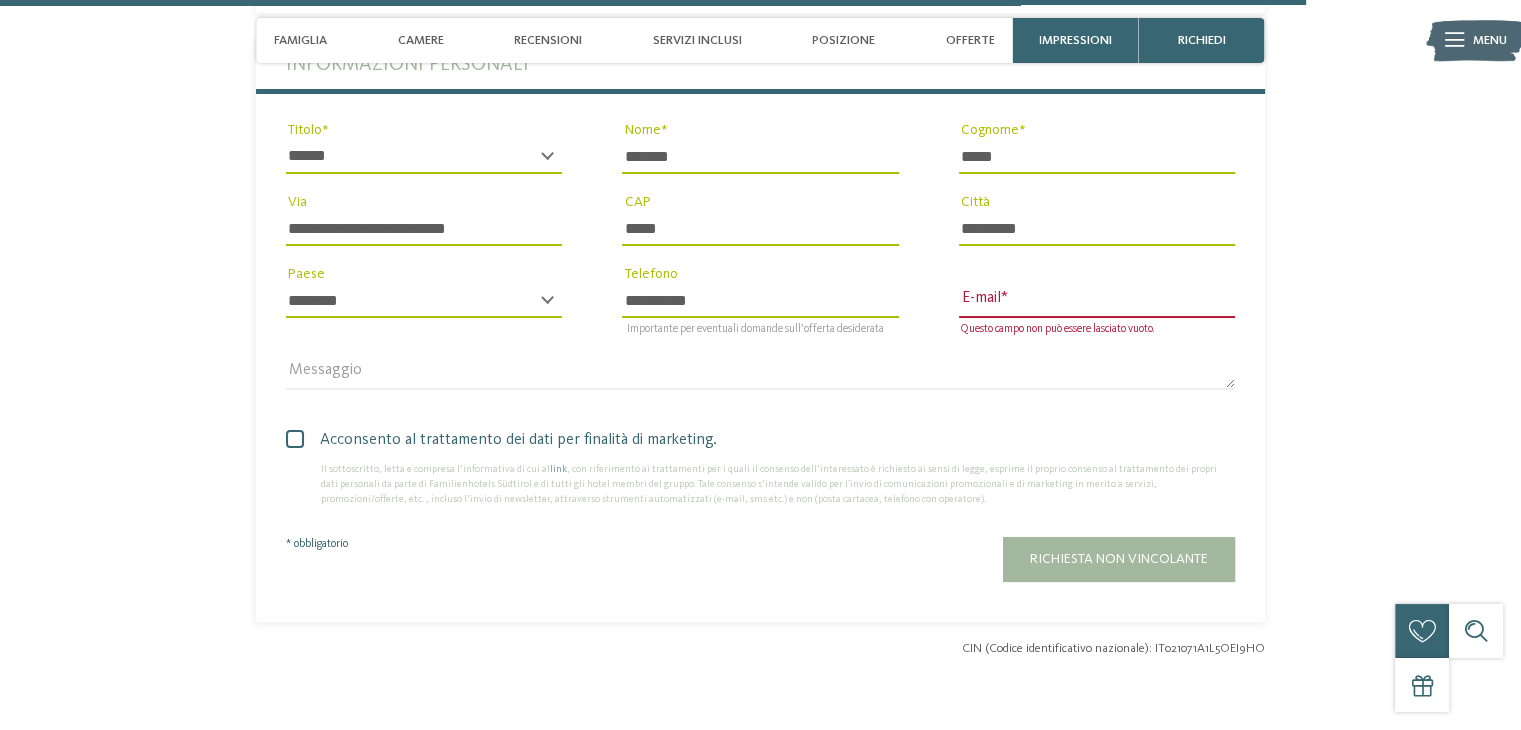 click on "Questo campo non può essere lasciato vuoto.
E-mail" at bounding box center (1097, 300) 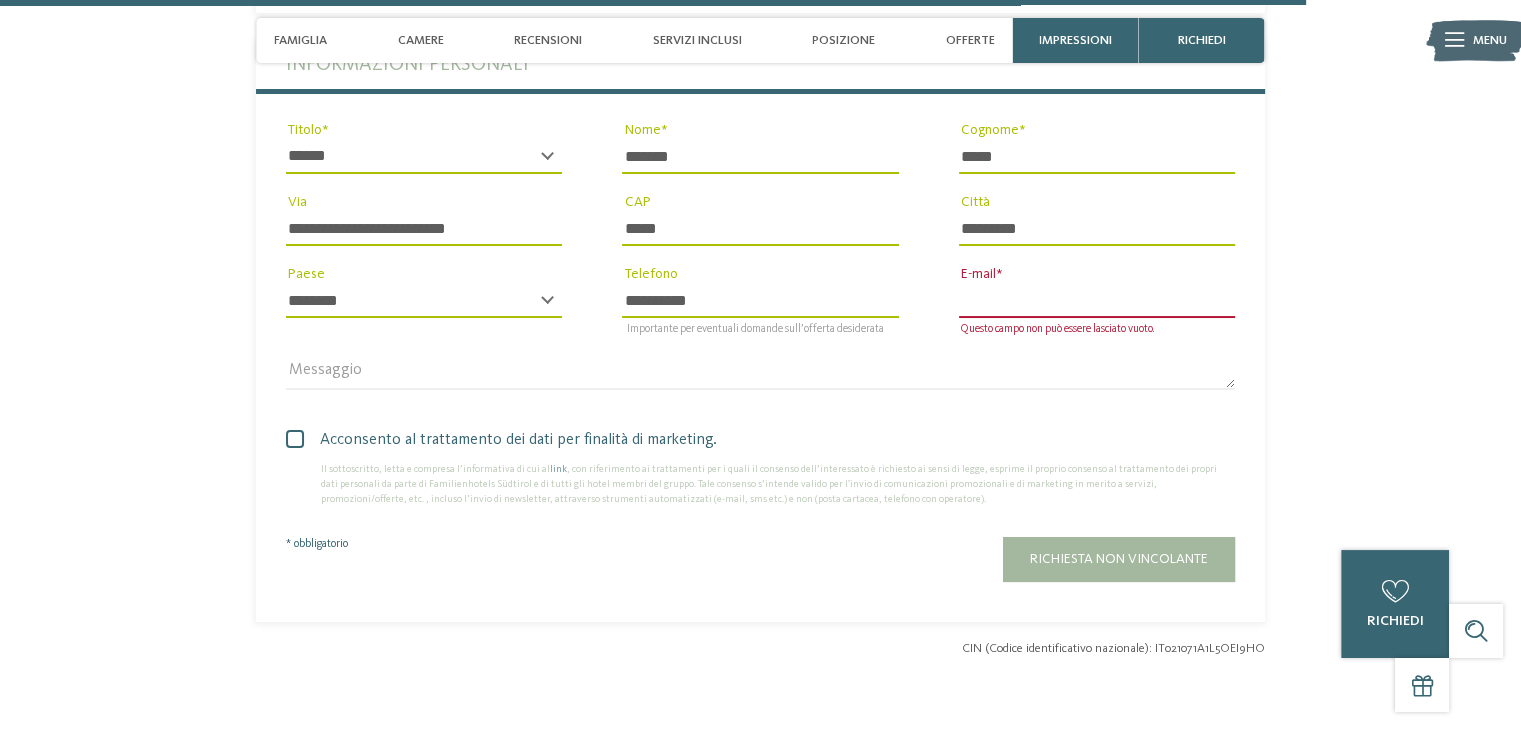 click on "E-mail" at bounding box center [1097, 301] 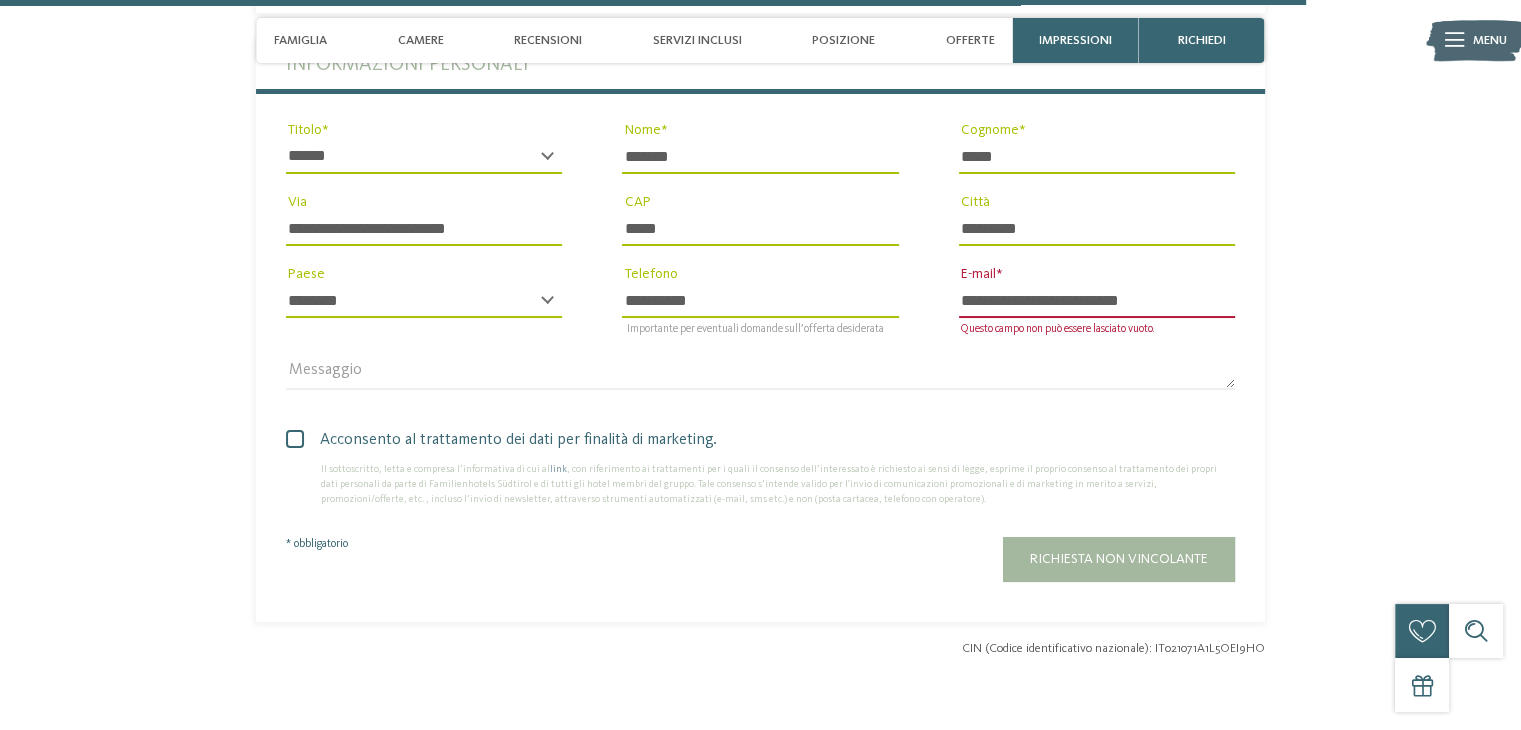 type on "**********" 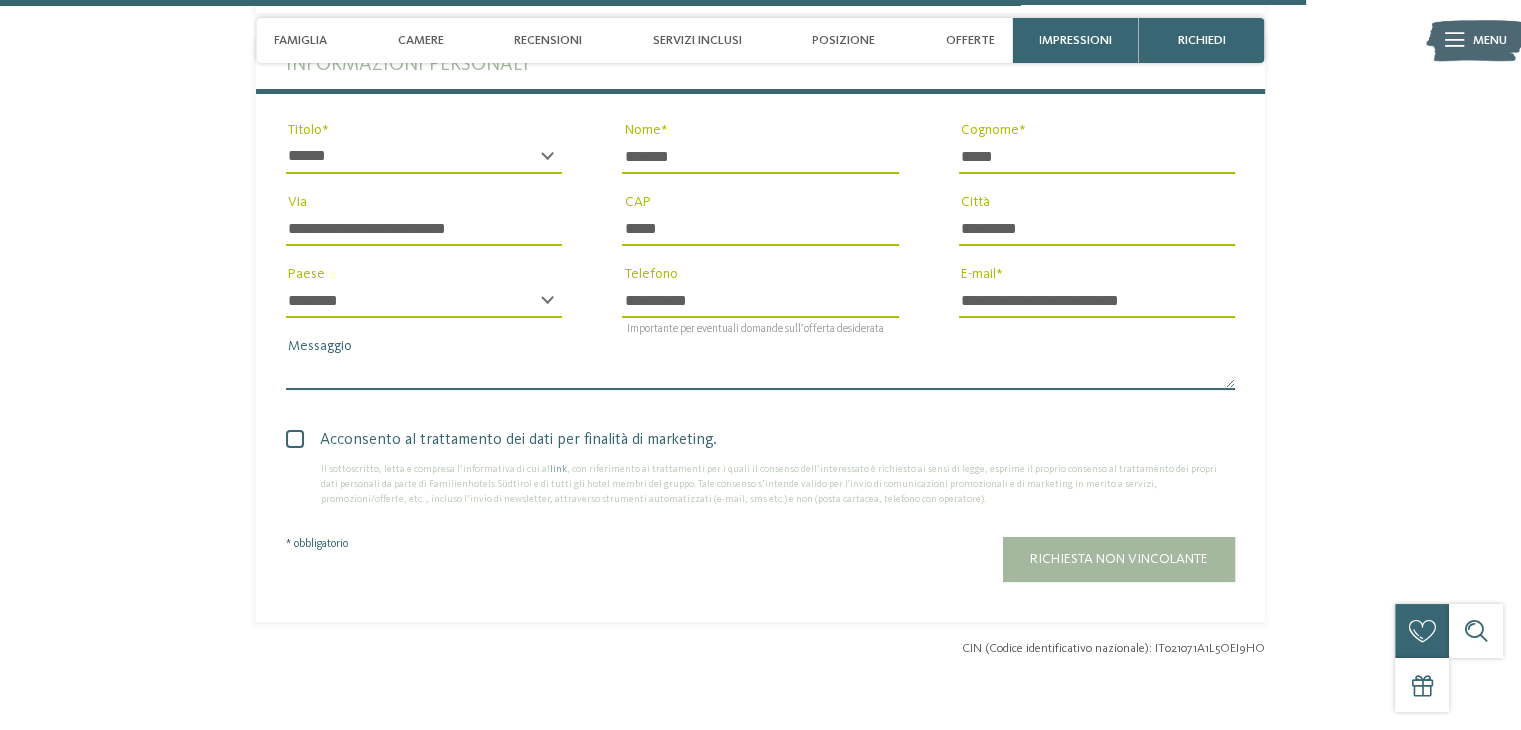 click on "Messaggio" at bounding box center (760, 373) 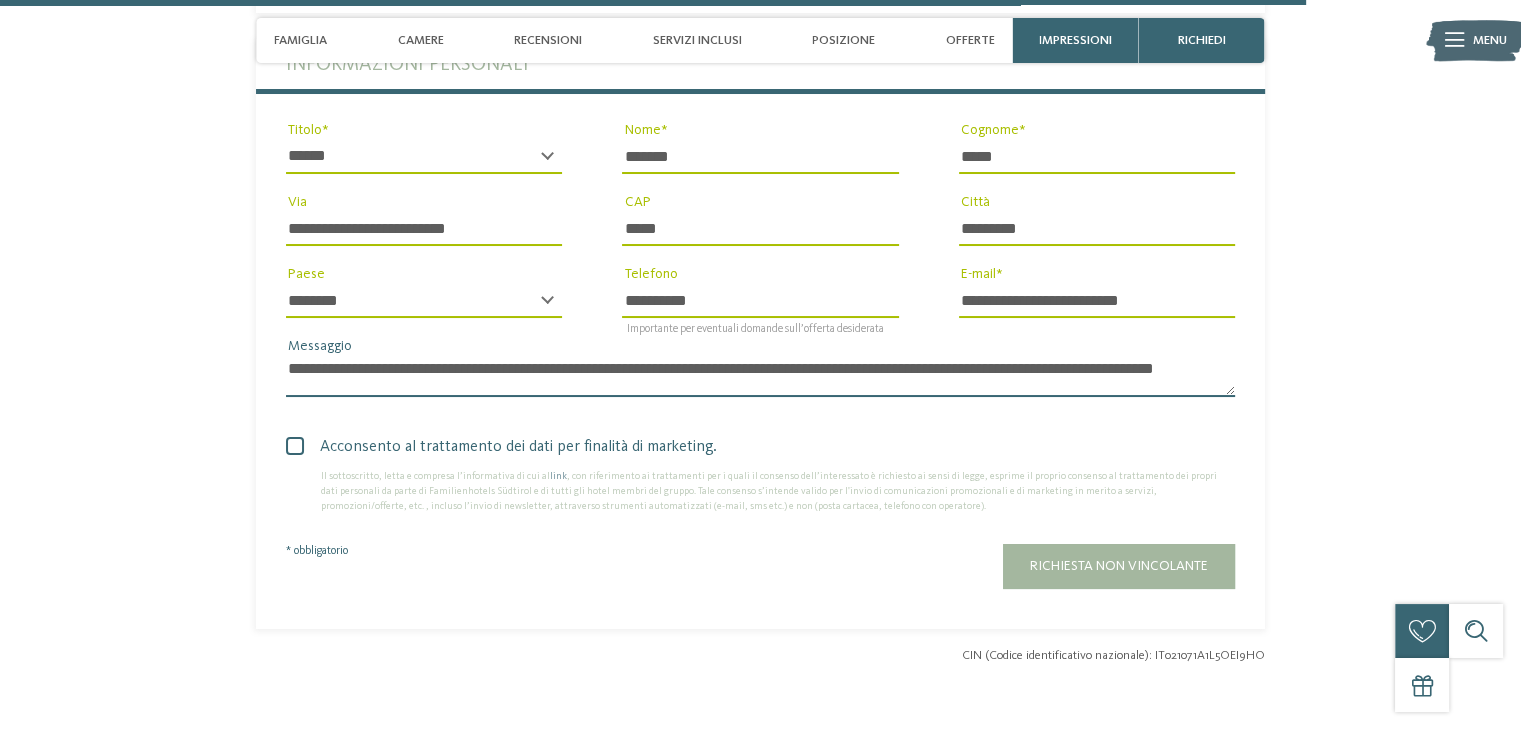 scroll, scrollTop: 0, scrollLeft: 0, axis: both 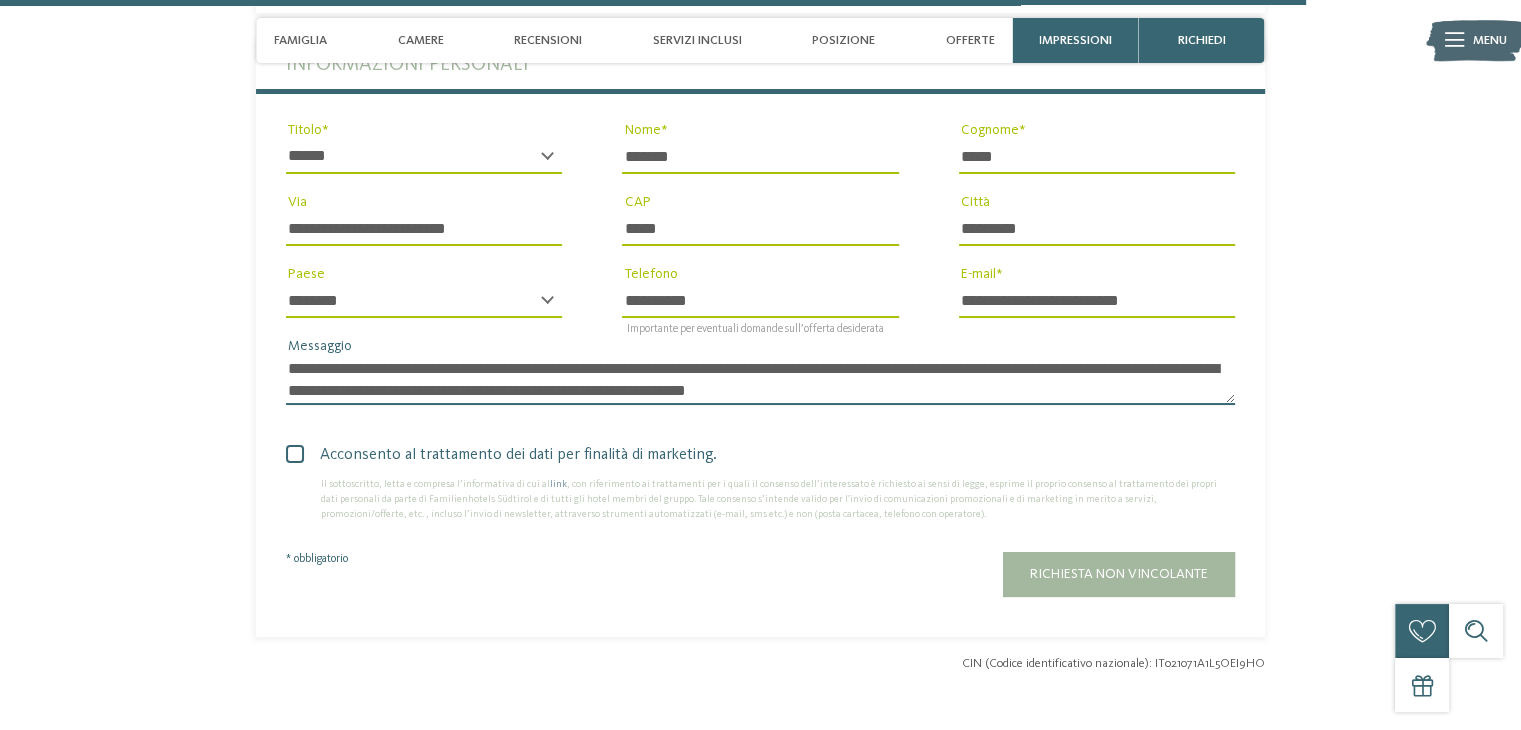 type on "**********" 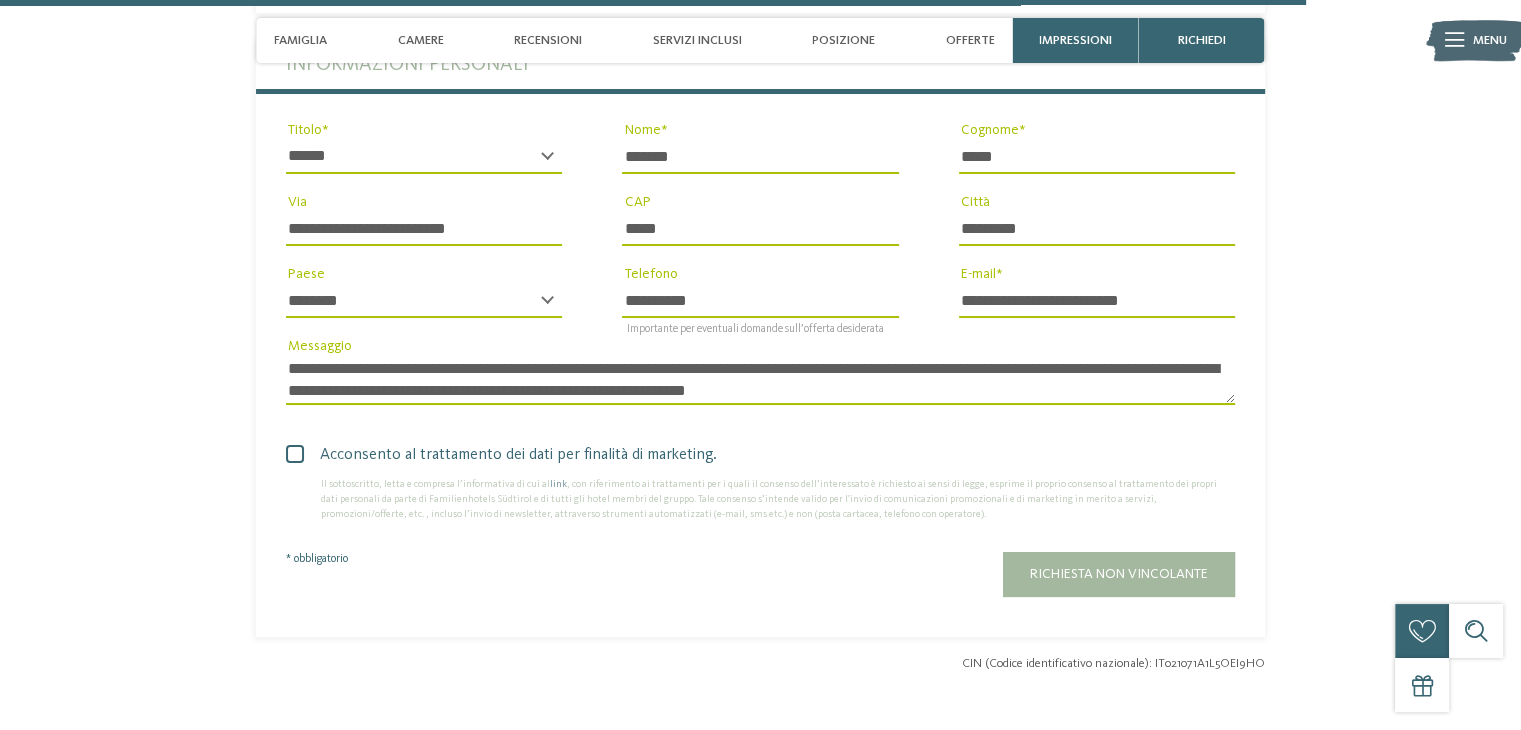 click on "Acconsento al trattamento dei dati per finalità di marketing." at bounding box center [768, 455] 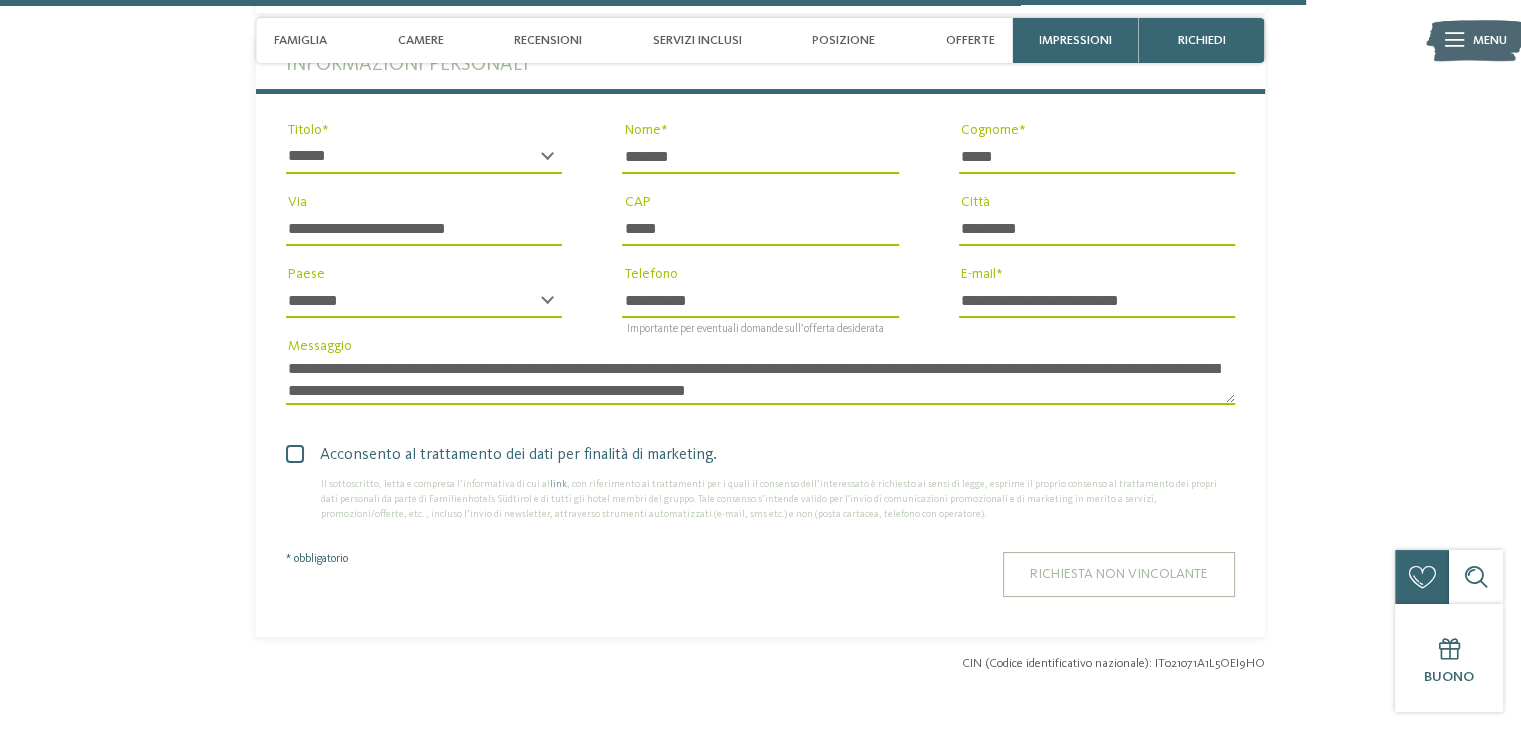 click on "Richiesta non vincolante" at bounding box center [1119, 574] 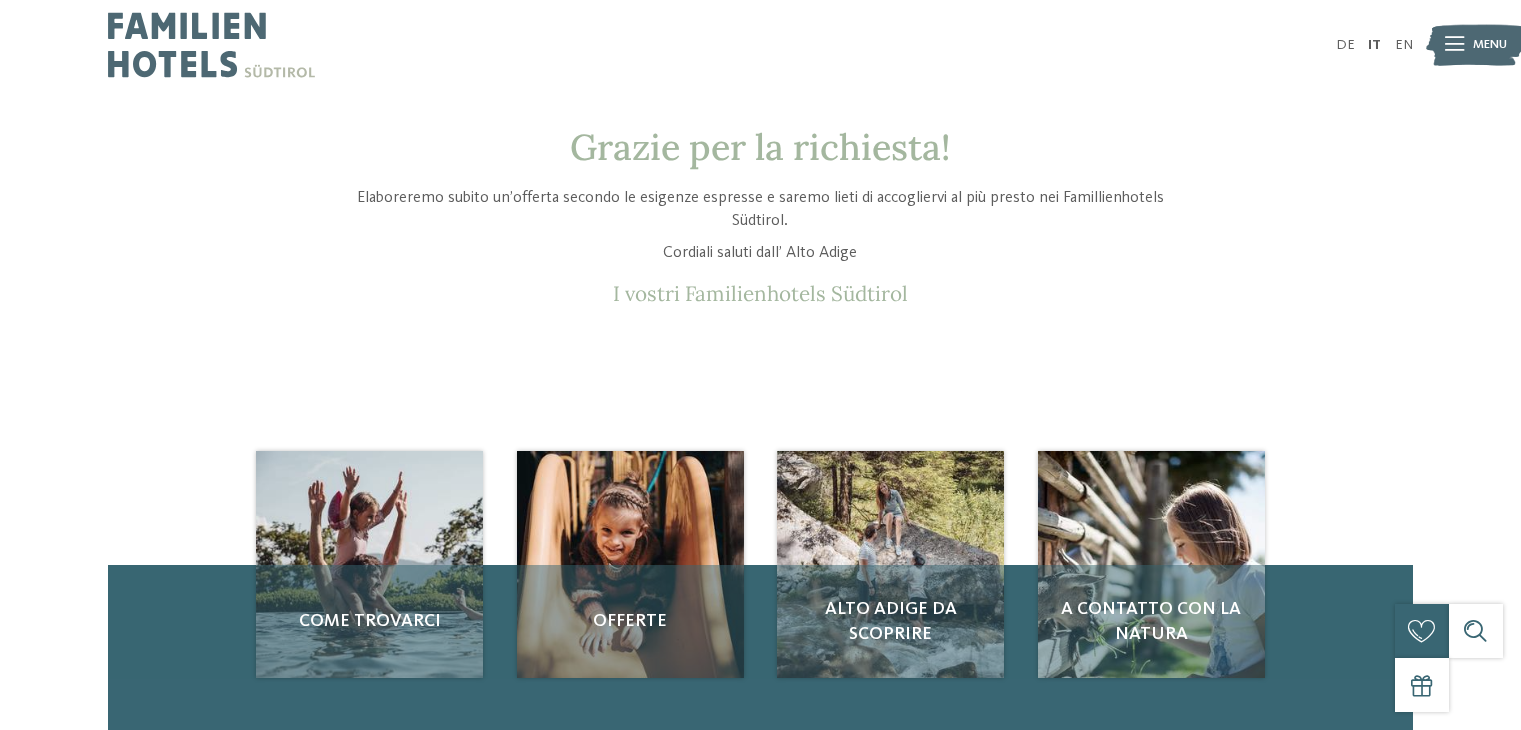 scroll, scrollTop: 0, scrollLeft: 0, axis: both 